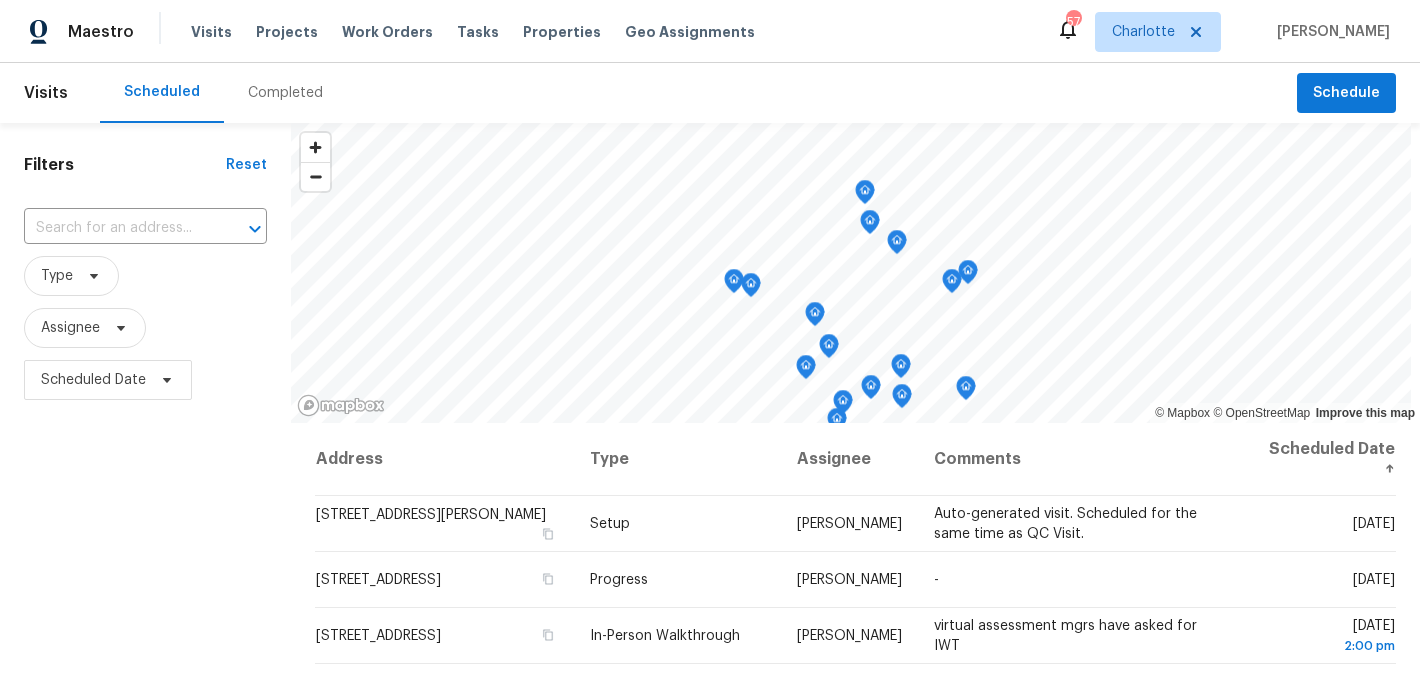 scroll, scrollTop: 0, scrollLeft: 0, axis: both 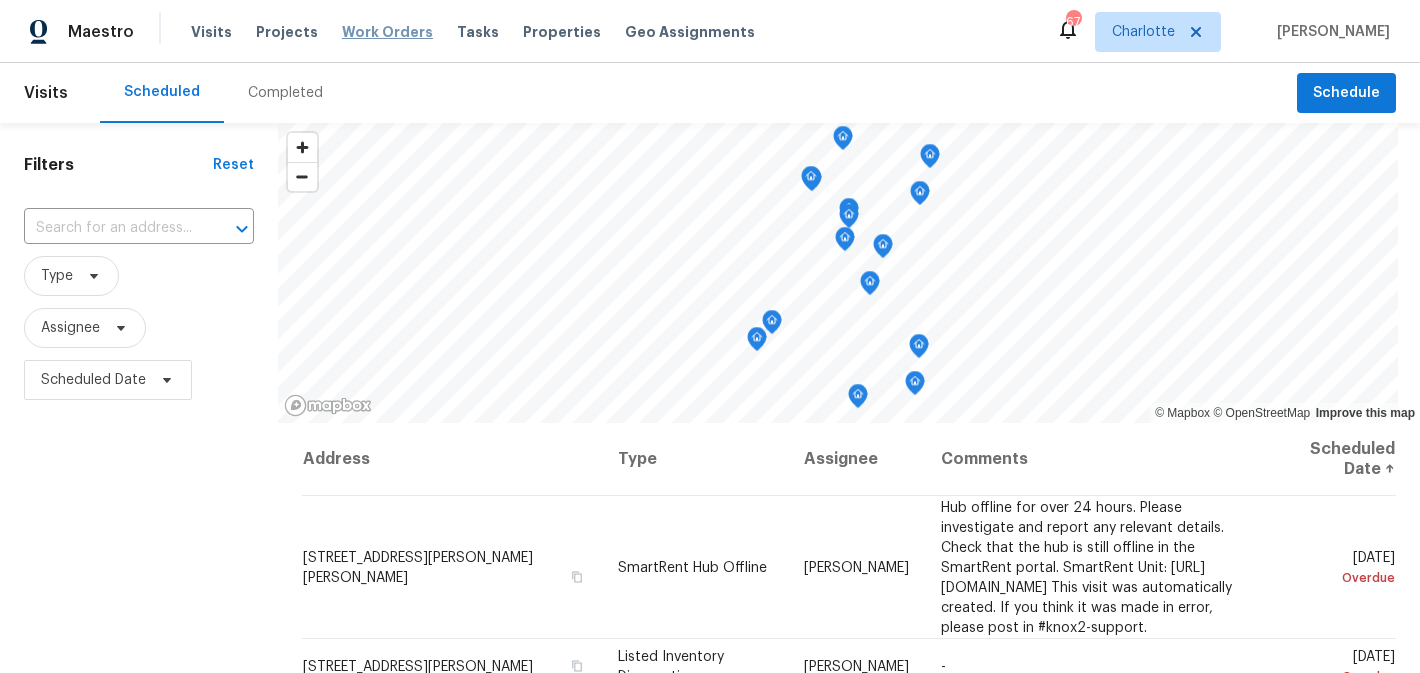 click on "Work Orders" at bounding box center [387, 32] 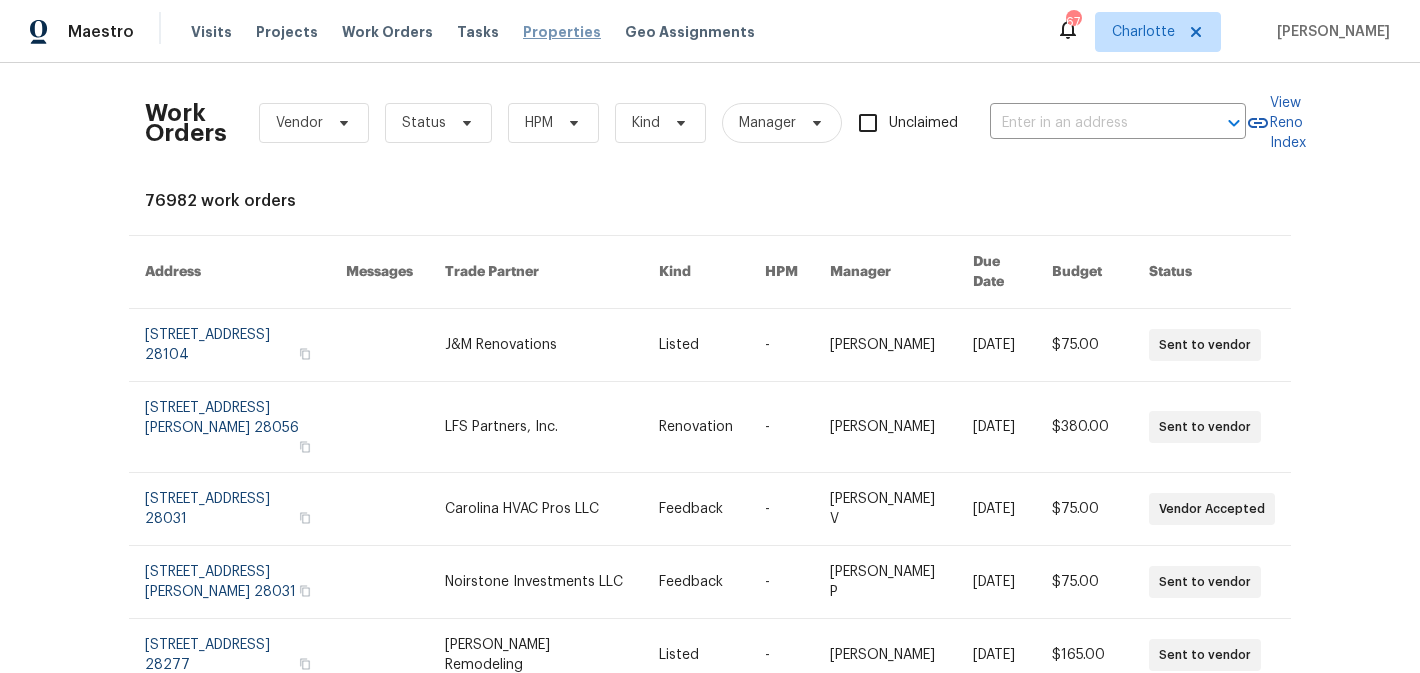 click on "Properties" at bounding box center (562, 32) 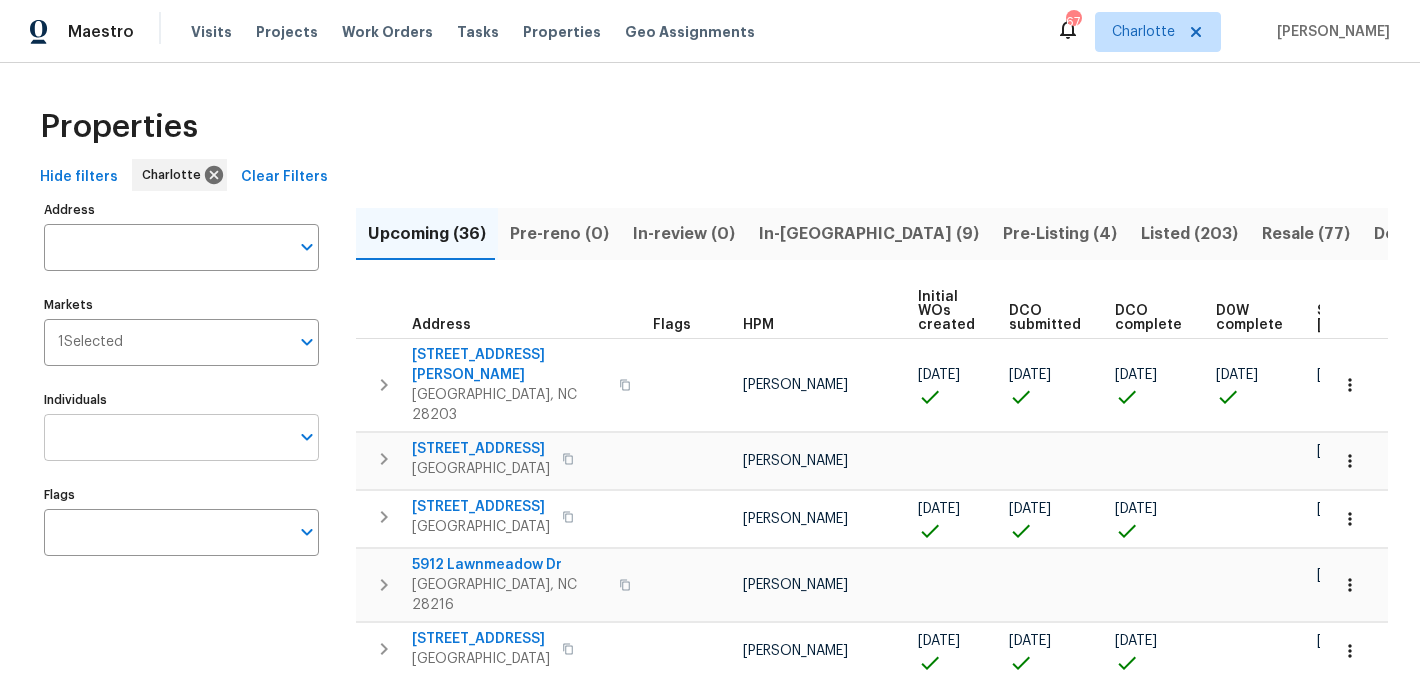 click on "Individuals" at bounding box center [166, 437] 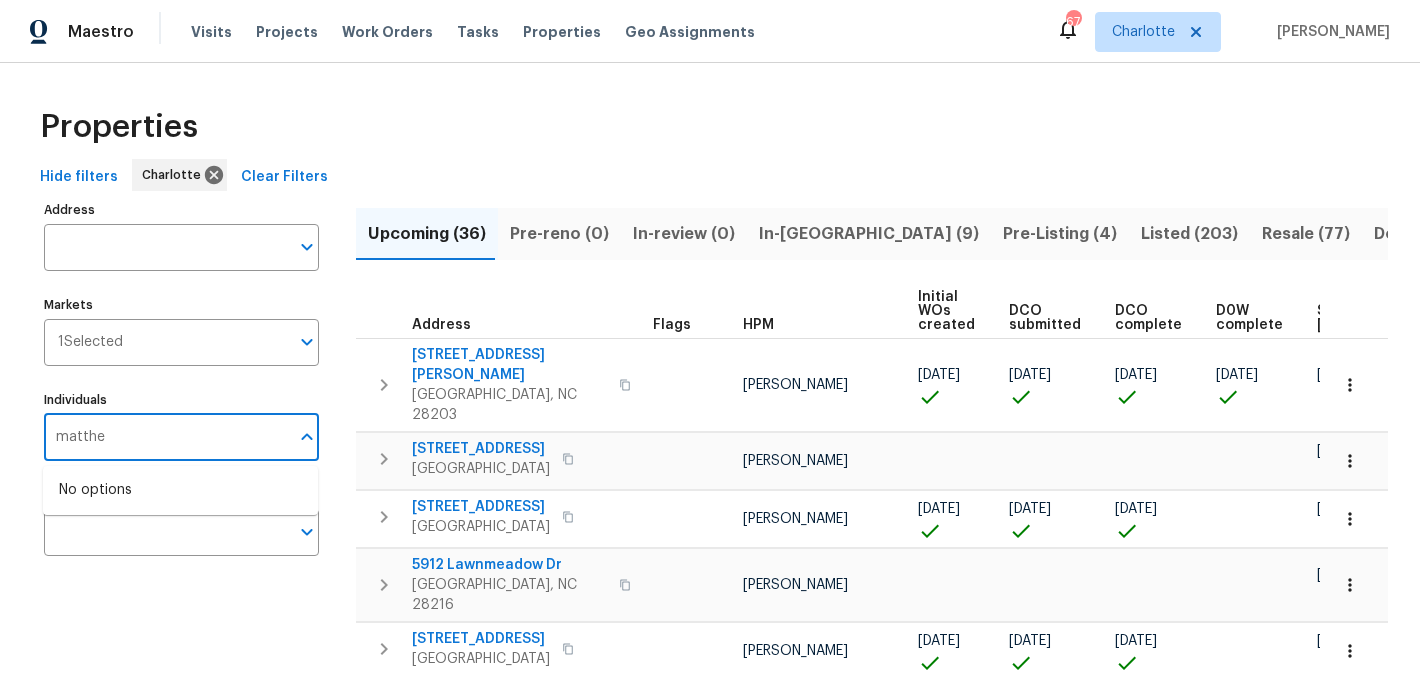 type on "matthew" 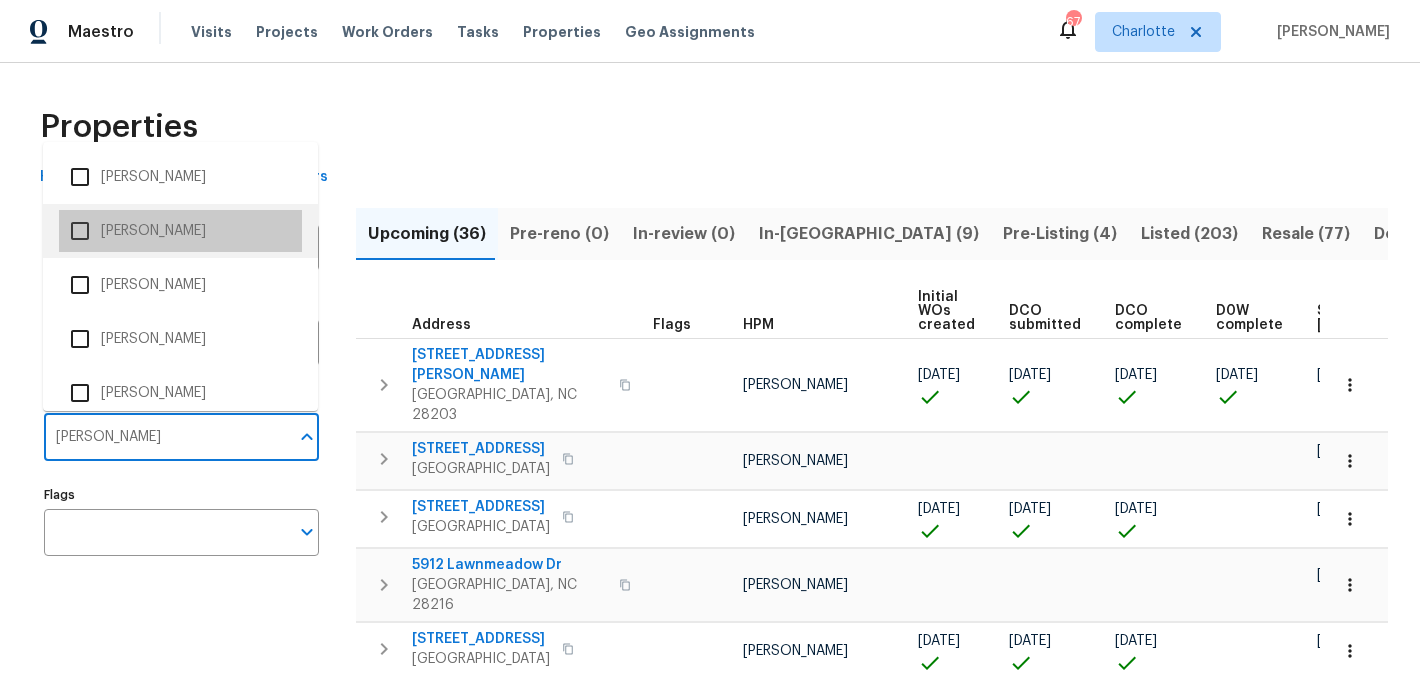 click on "[PERSON_NAME]" at bounding box center [180, 231] 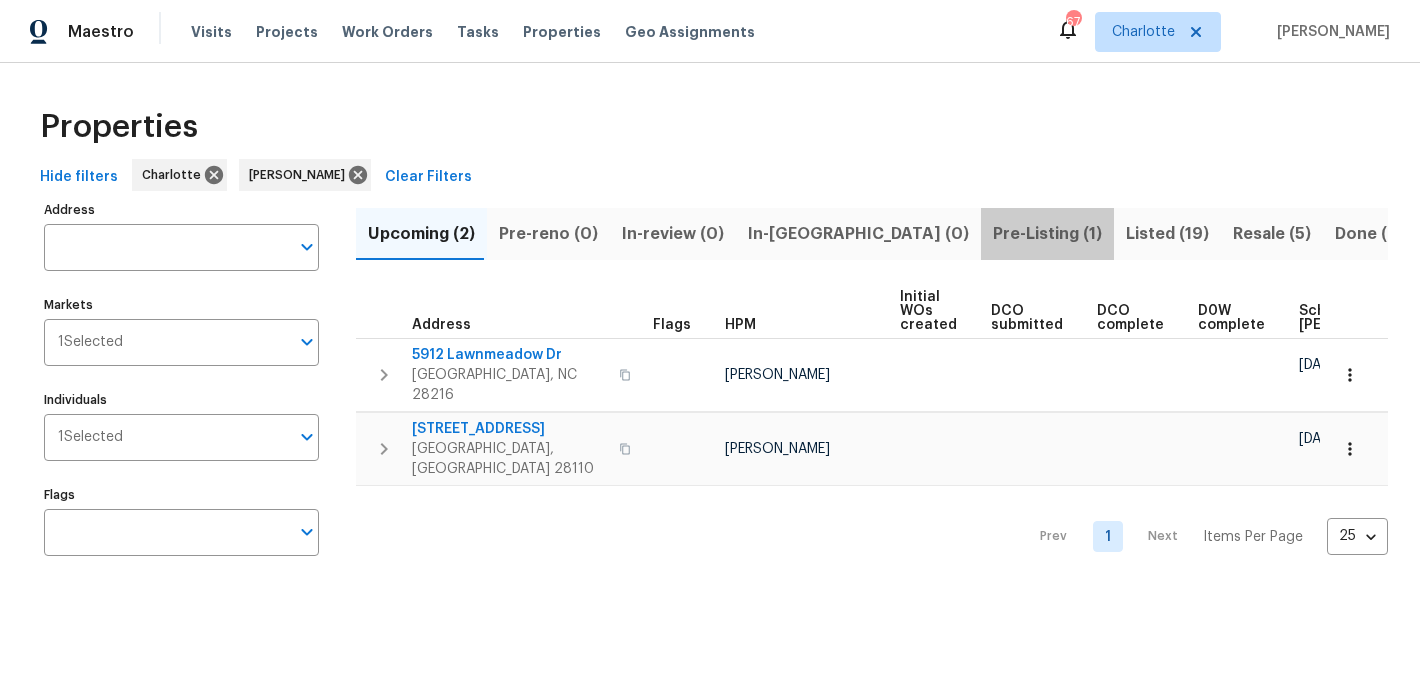 click on "Pre-Listing (1)" at bounding box center [1047, 234] 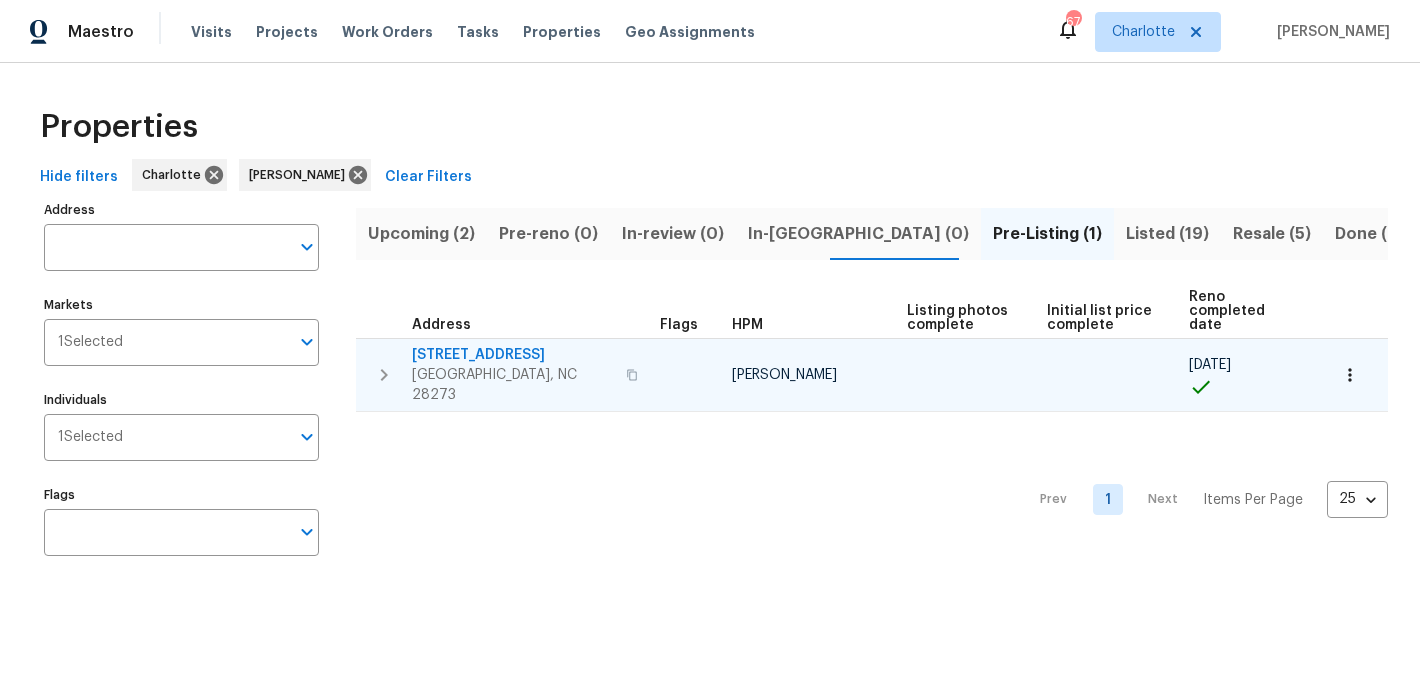 click on "[STREET_ADDRESS]" at bounding box center (513, 355) 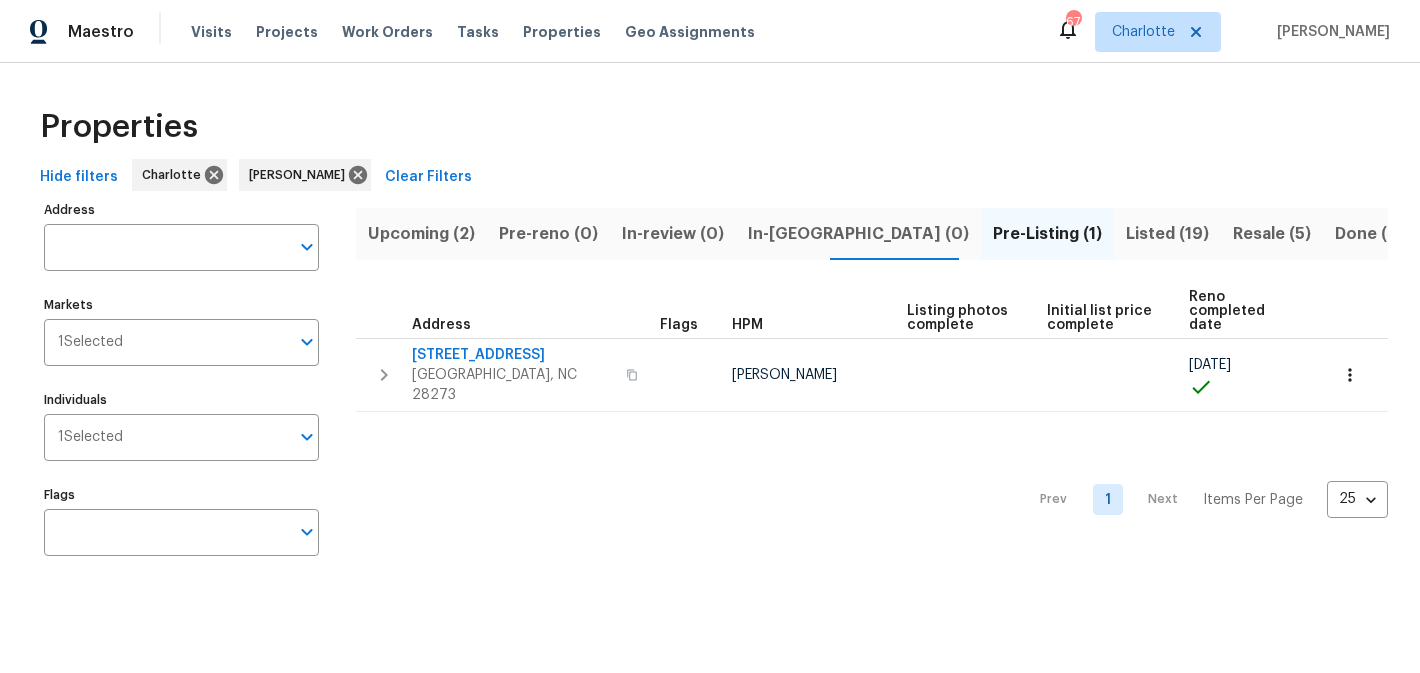 click on "Listed (19)" at bounding box center [1167, 234] 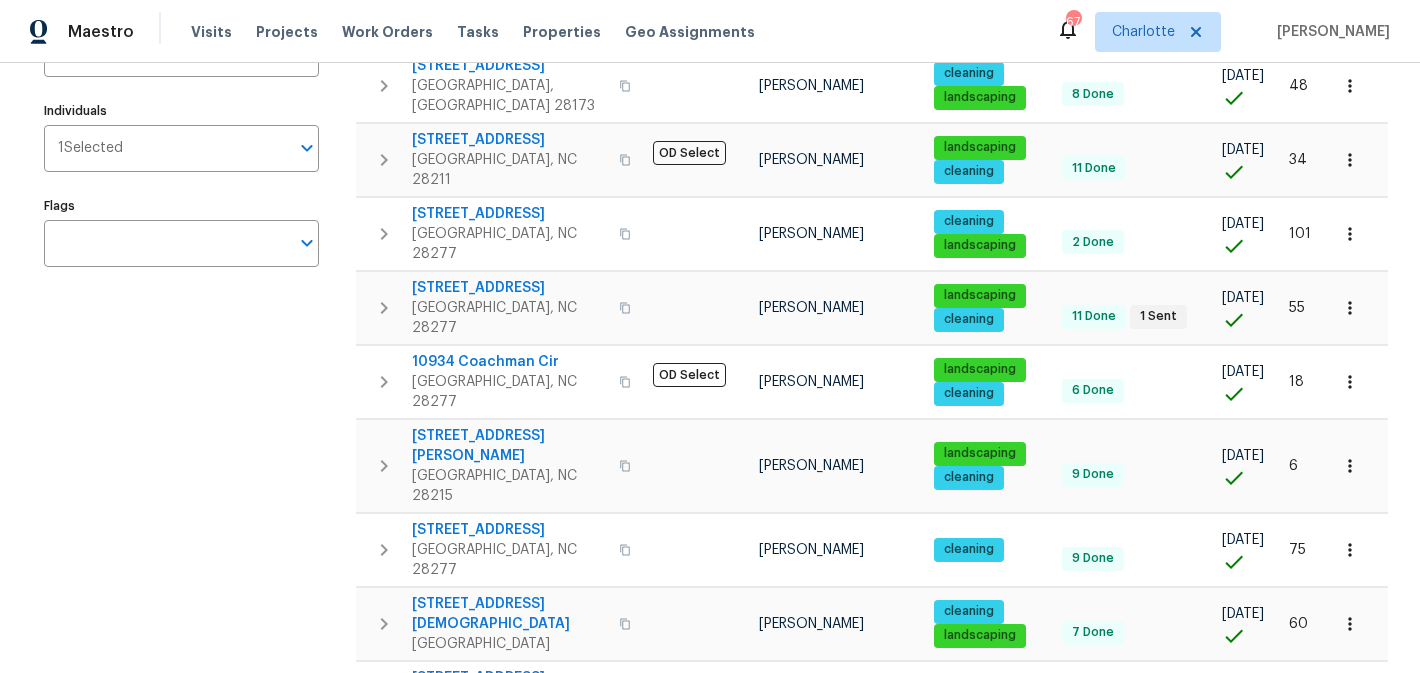 scroll, scrollTop: 290, scrollLeft: 0, axis: vertical 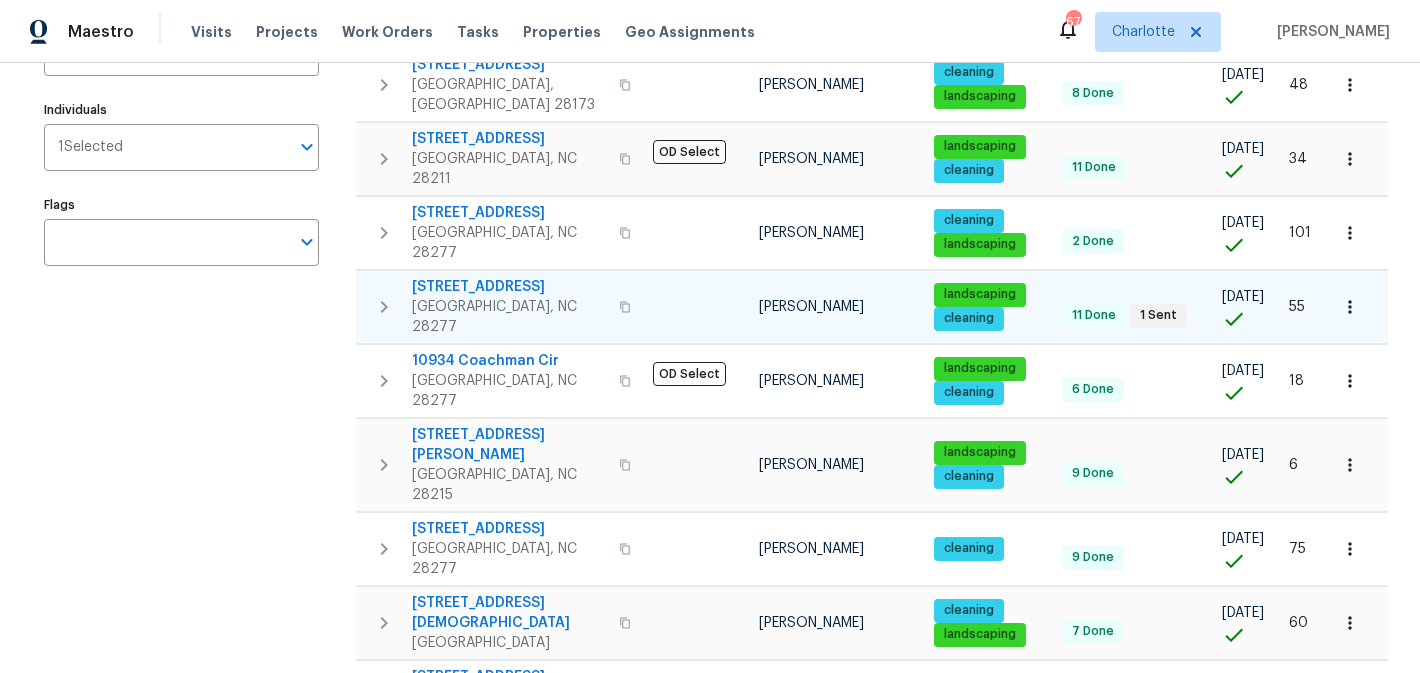 click on "10518 Fairway Ridge Rd" at bounding box center (509, 287) 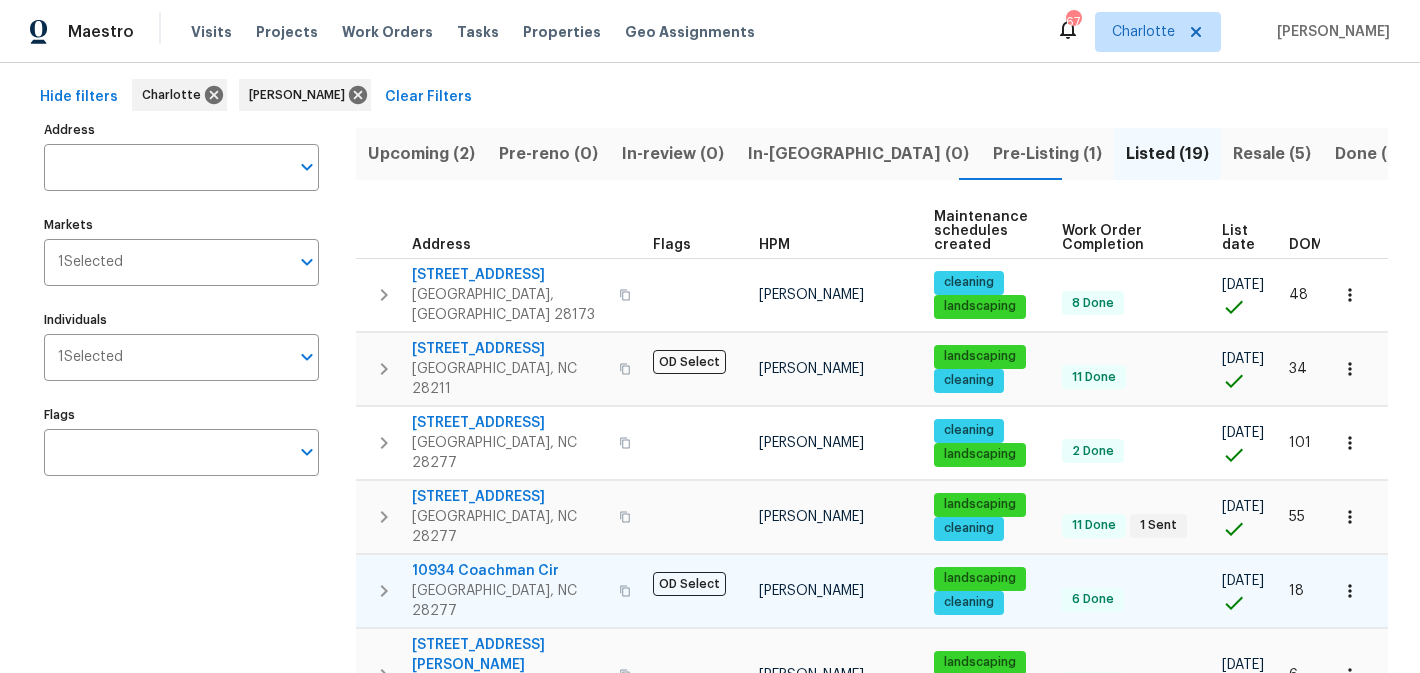 scroll, scrollTop: 0, scrollLeft: 0, axis: both 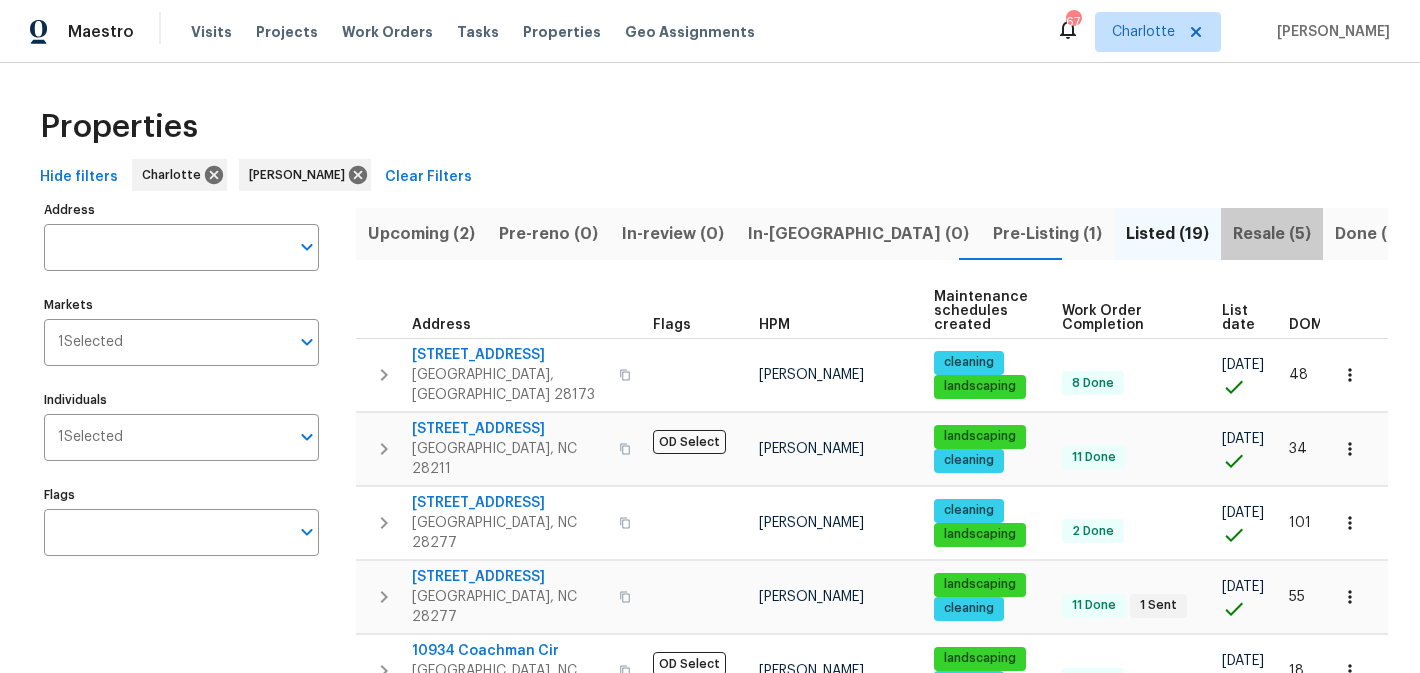 click on "Resale (5)" at bounding box center [1272, 234] 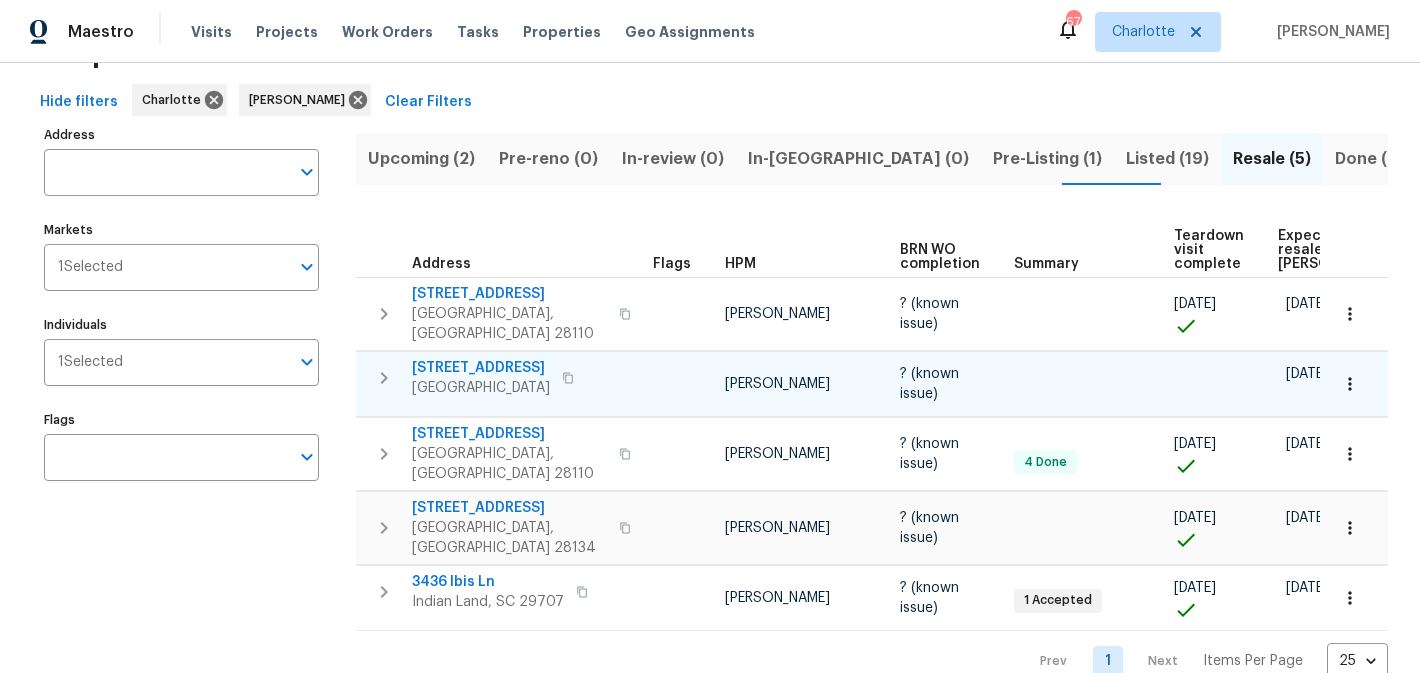 scroll, scrollTop: 0, scrollLeft: 0, axis: both 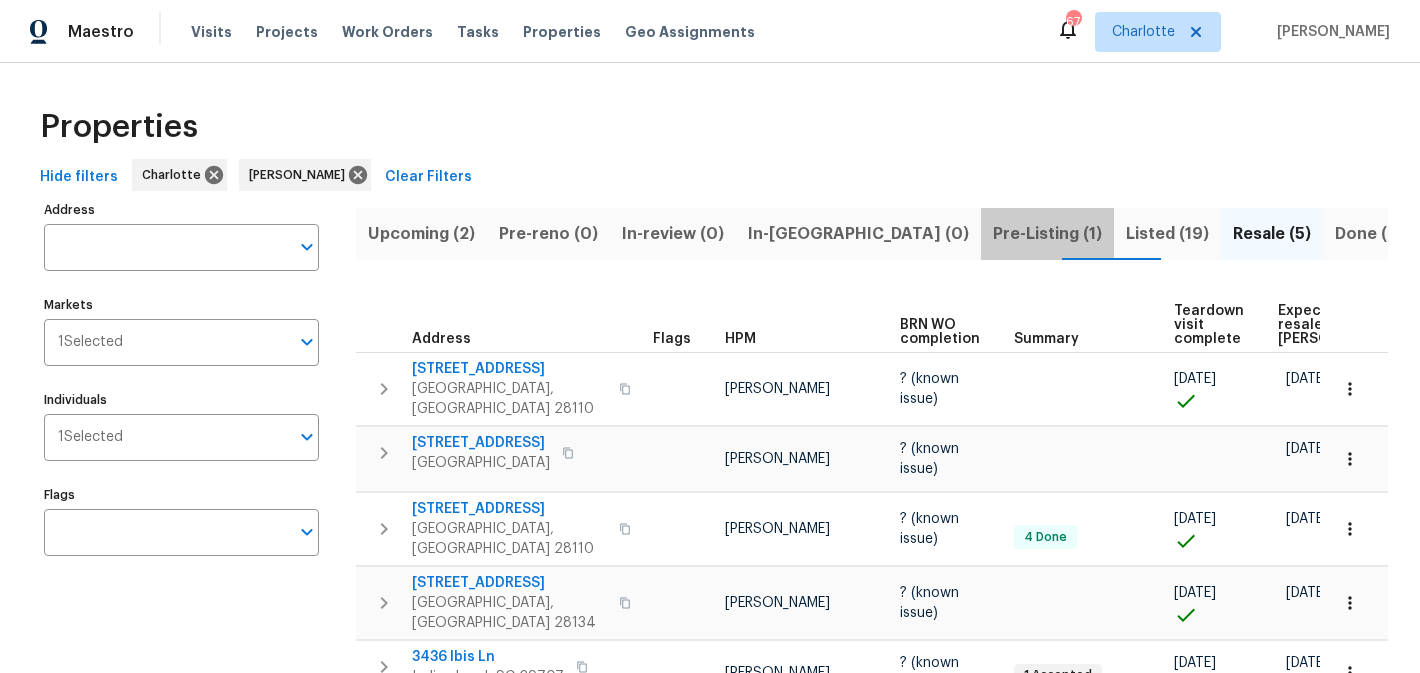 click on "Pre-Listing (1)" at bounding box center [1047, 234] 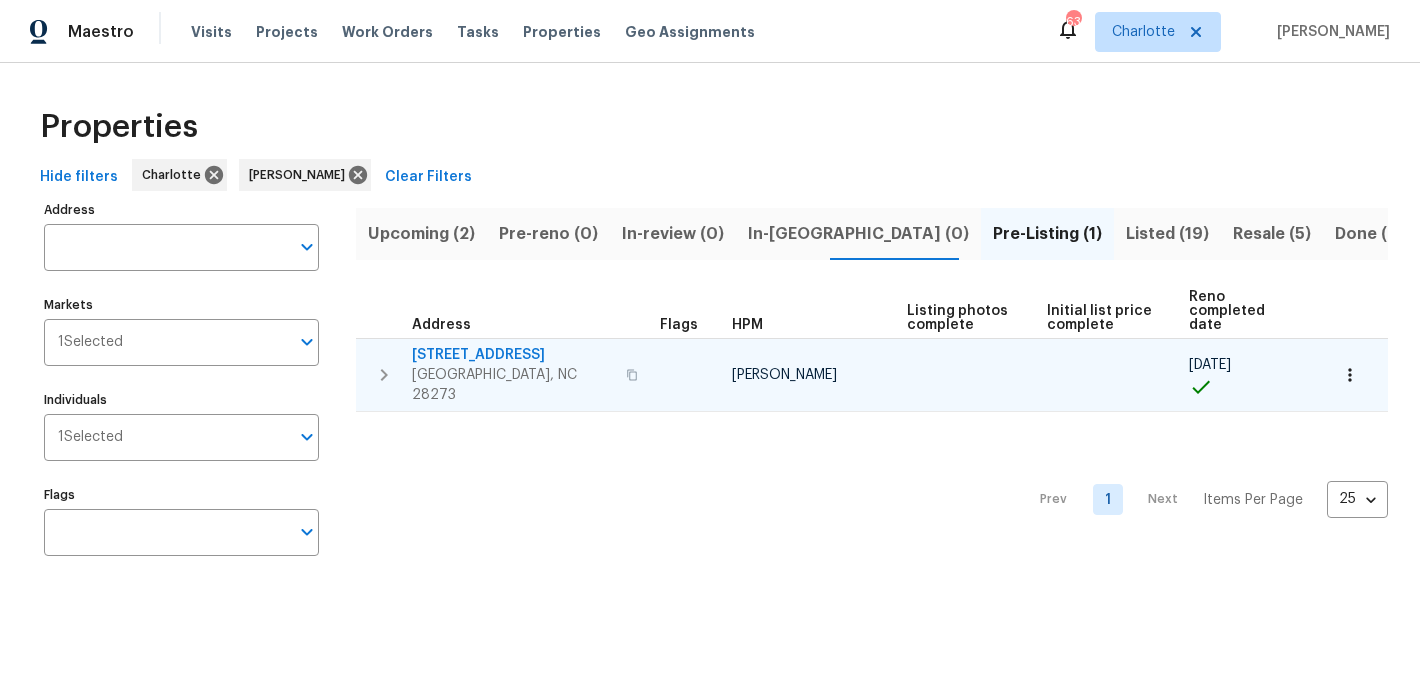 click on "[STREET_ADDRESS]" at bounding box center (513, 355) 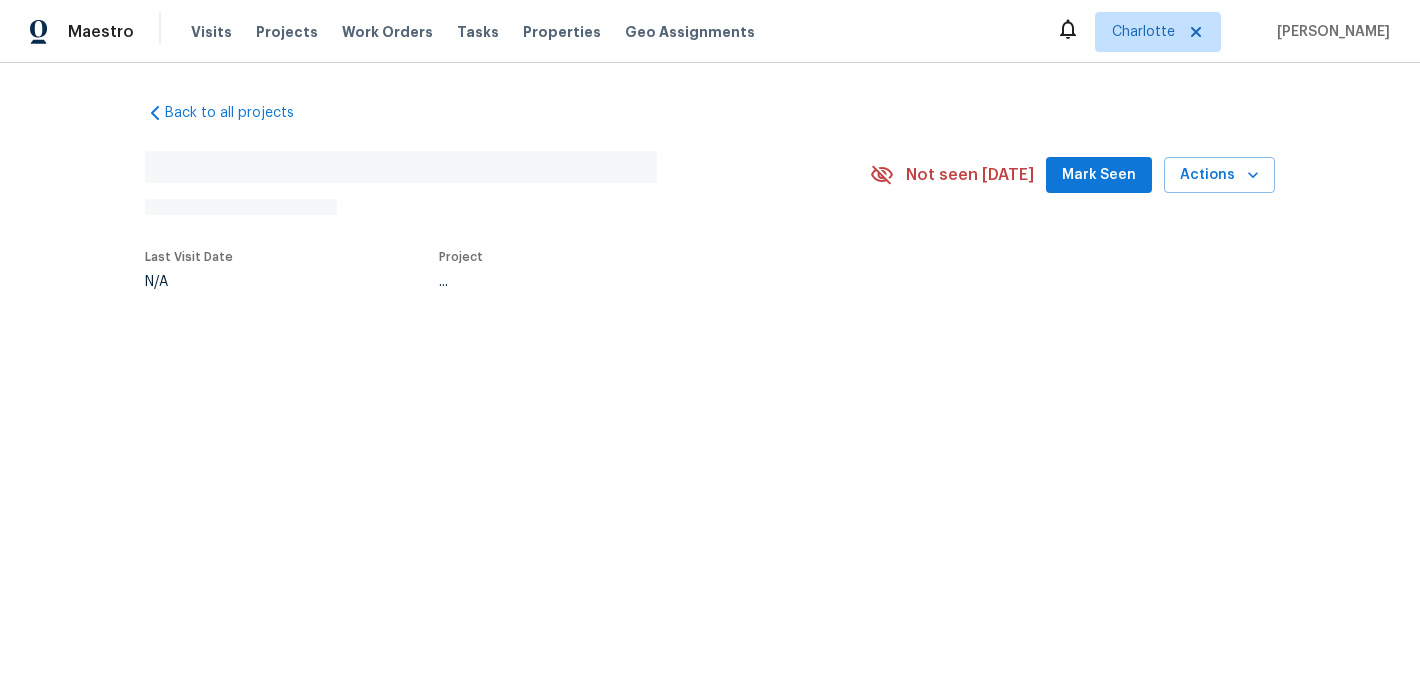scroll, scrollTop: 0, scrollLeft: 0, axis: both 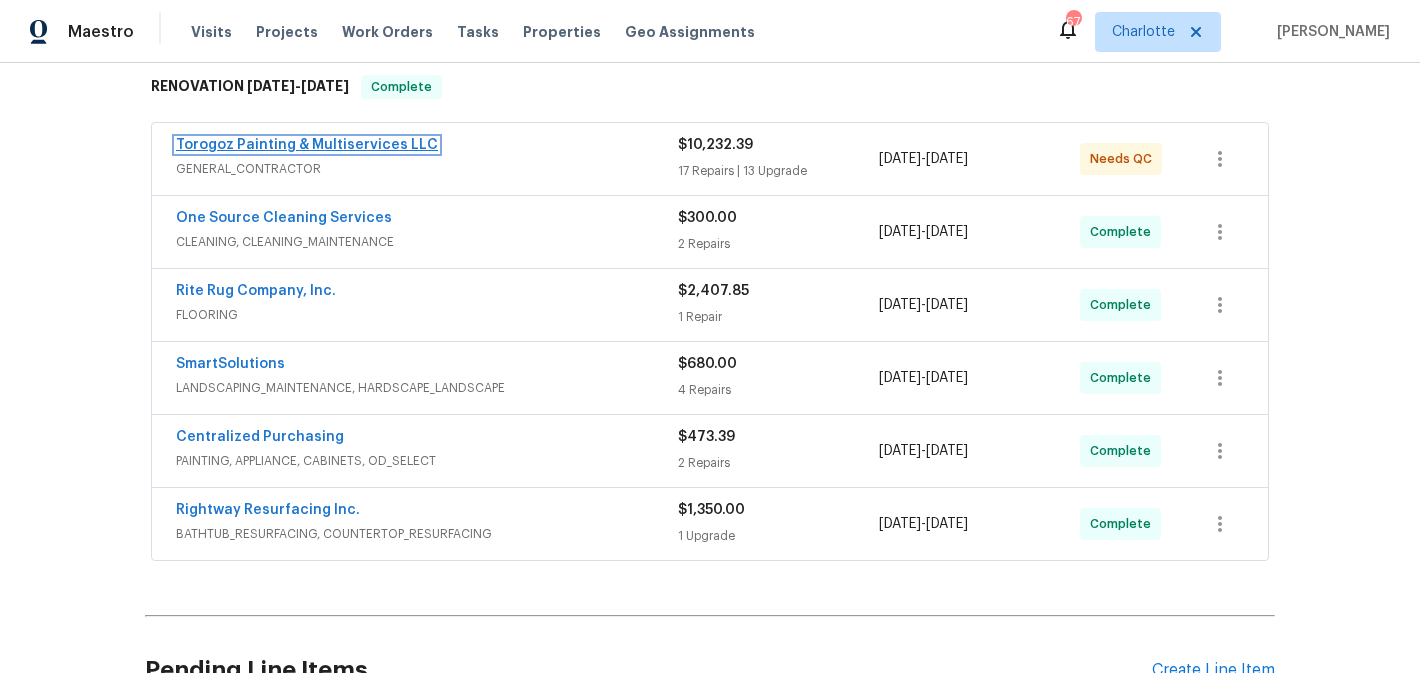 click on "Torogoz Painting & Multiservices LLC" at bounding box center (307, 145) 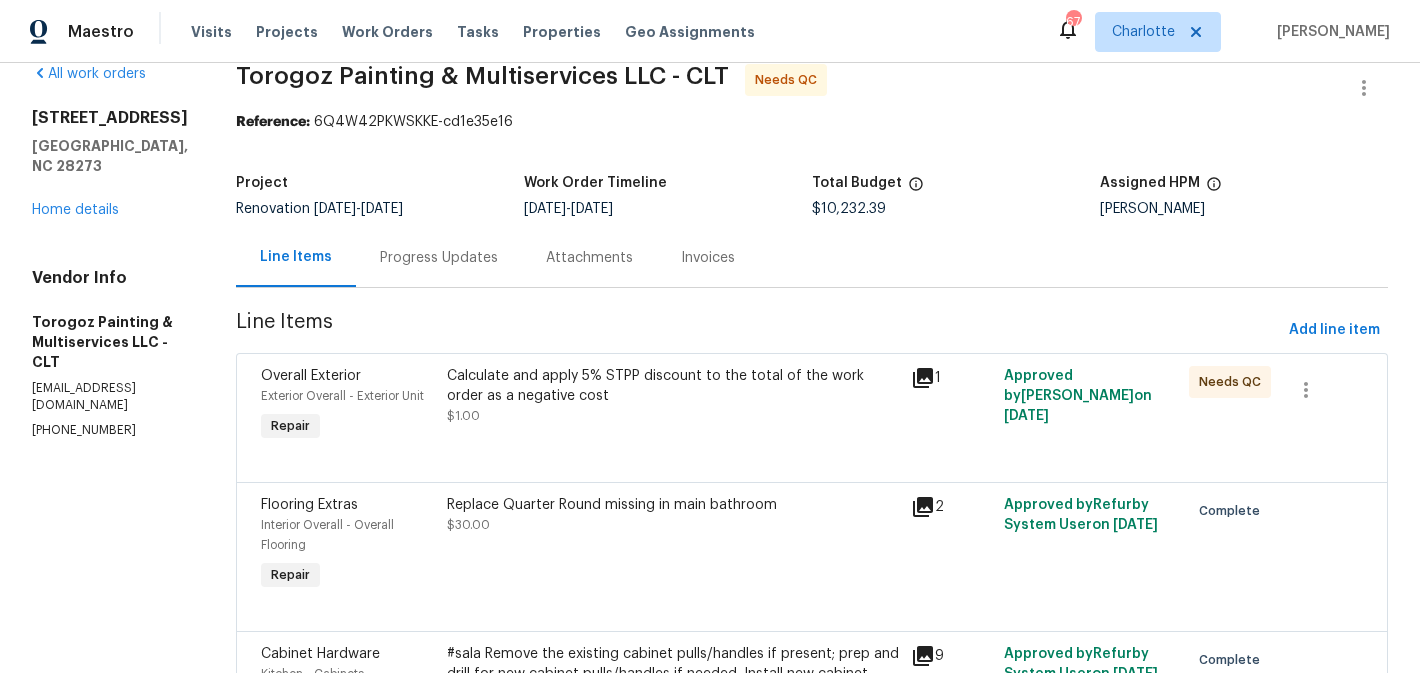 scroll, scrollTop: 46, scrollLeft: 0, axis: vertical 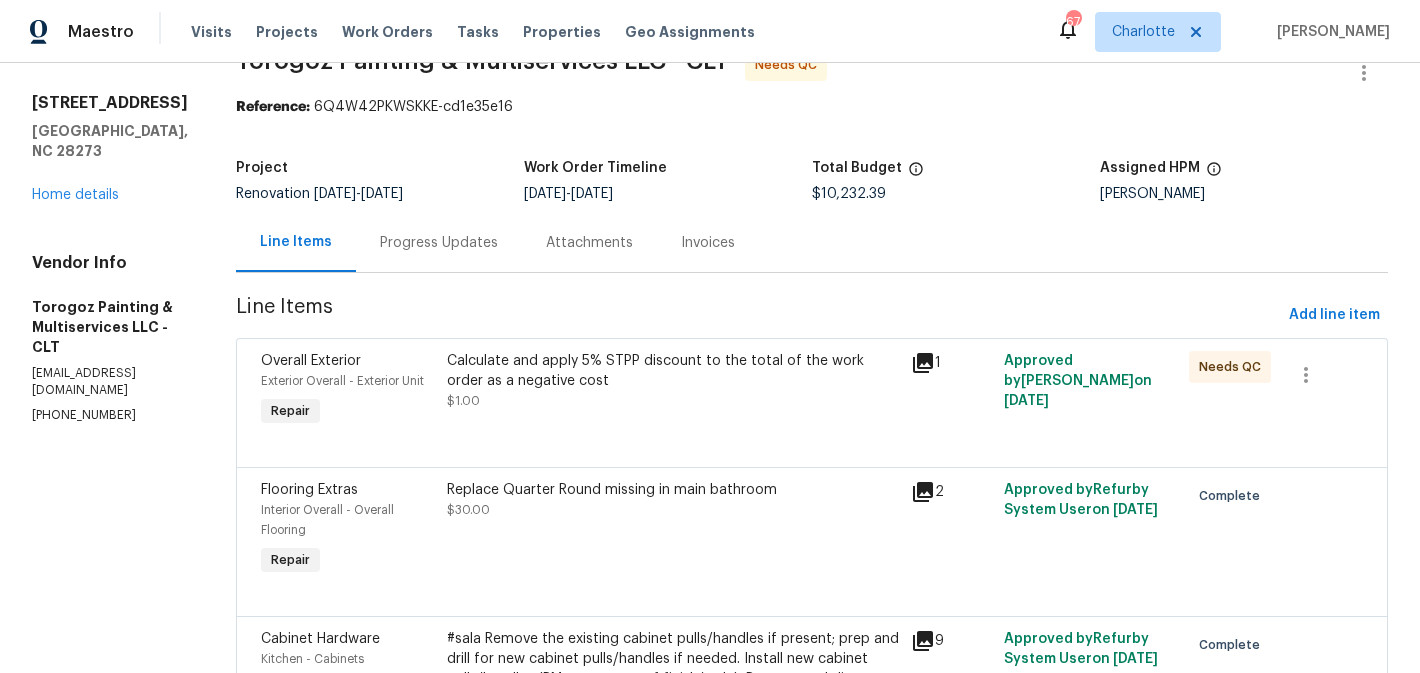 click on "Calculate and apply 5% STPP discount to the total of the work order as a negative cost $1.00" at bounding box center (673, 391) 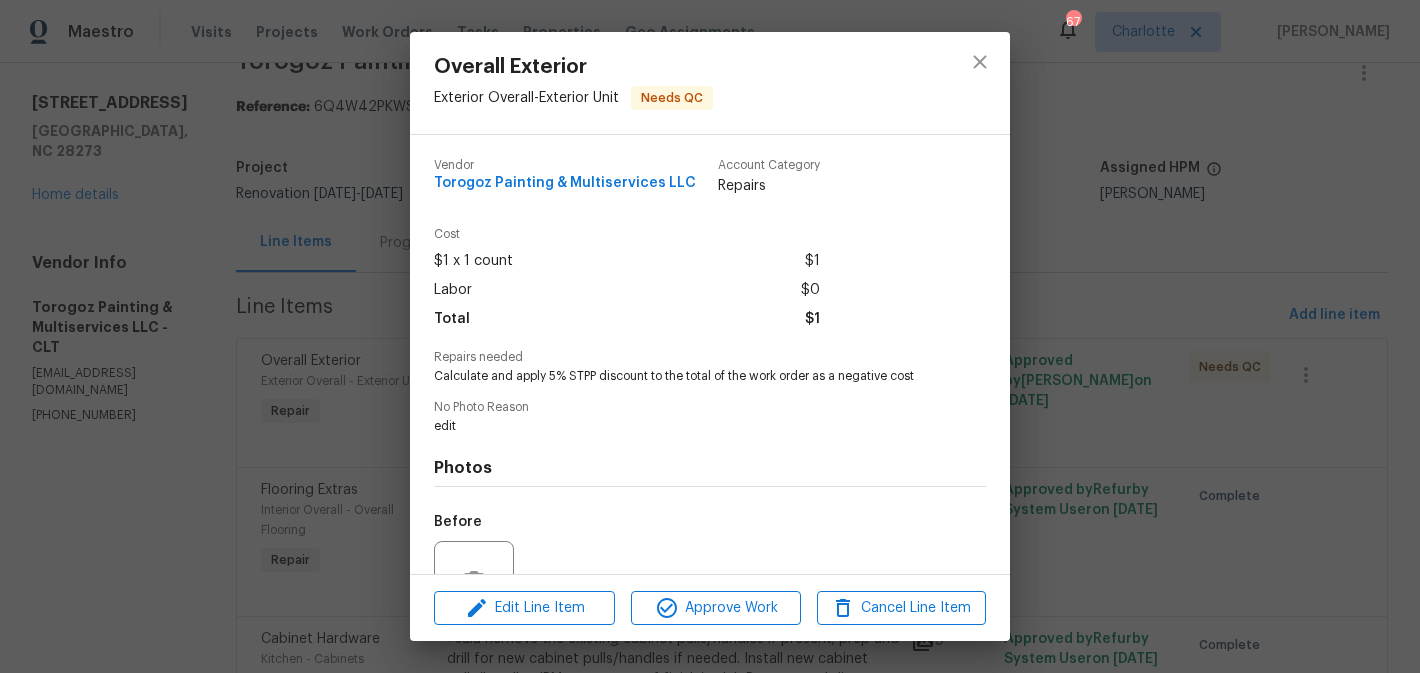 click on "Edit Line Item  Approve Work  Cancel Line Item" at bounding box center [710, 608] 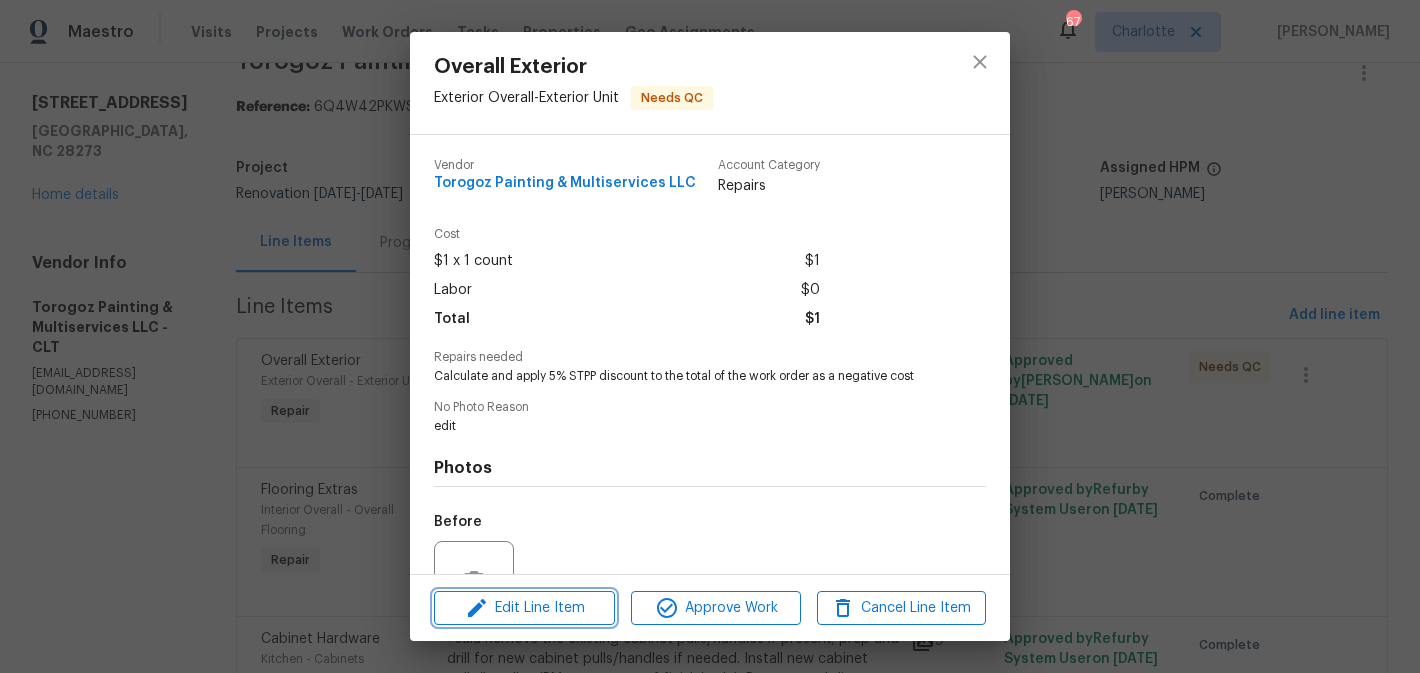 click on "Edit Line Item" at bounding box center [524, 608] 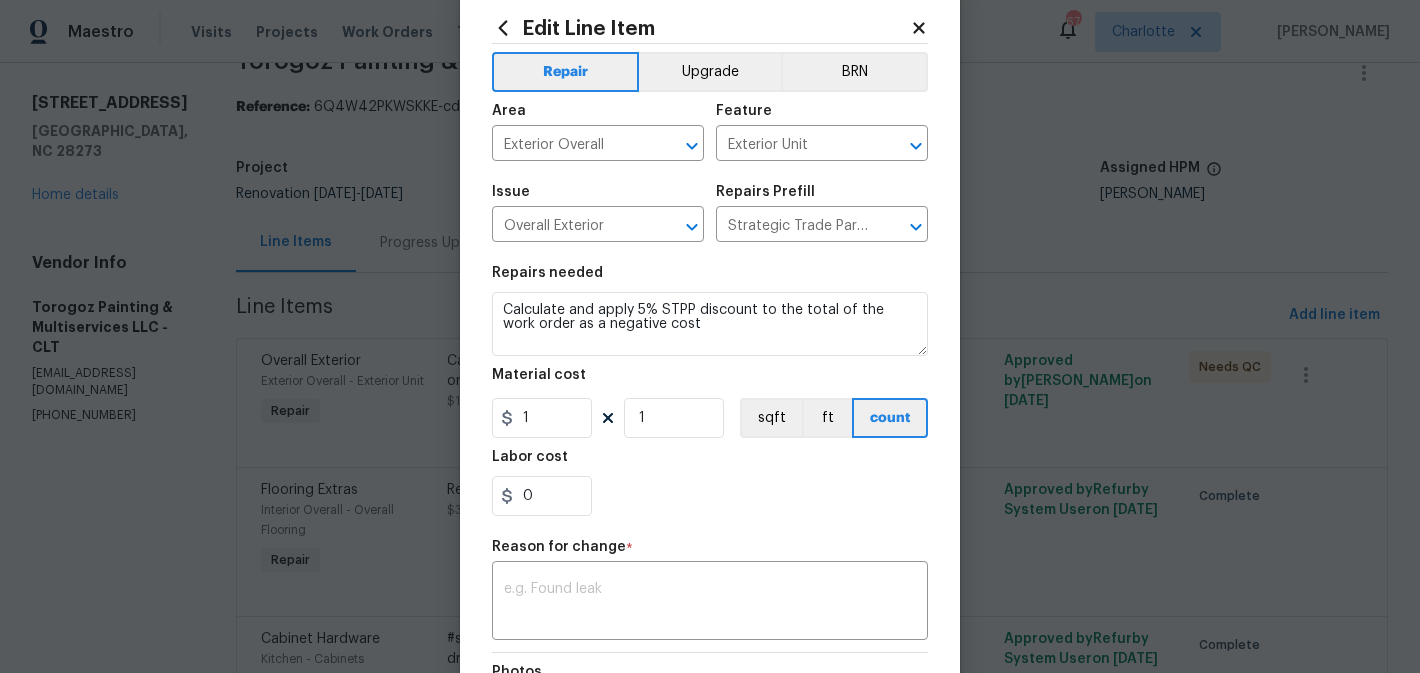 scroll, scrollTop: 51, scrollLeft: 0, axis: vertical 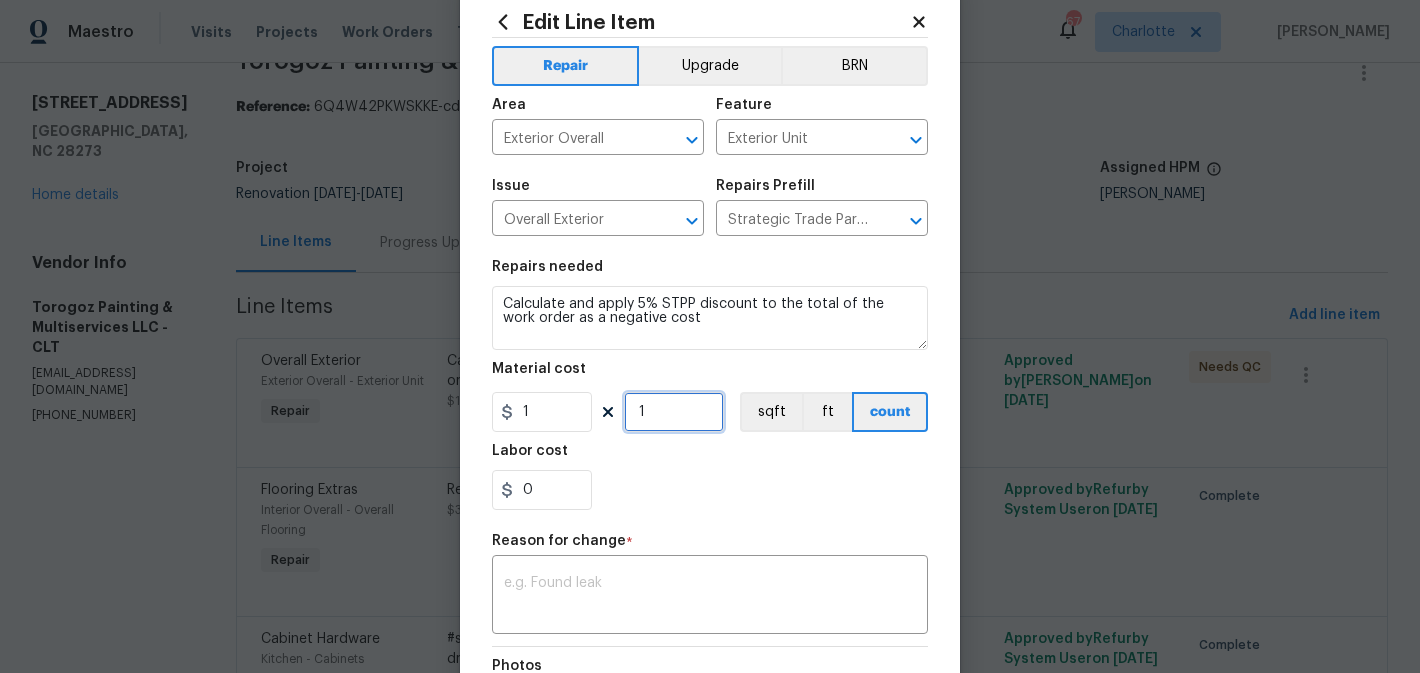 click on "1" at bounding box center [674, 412] 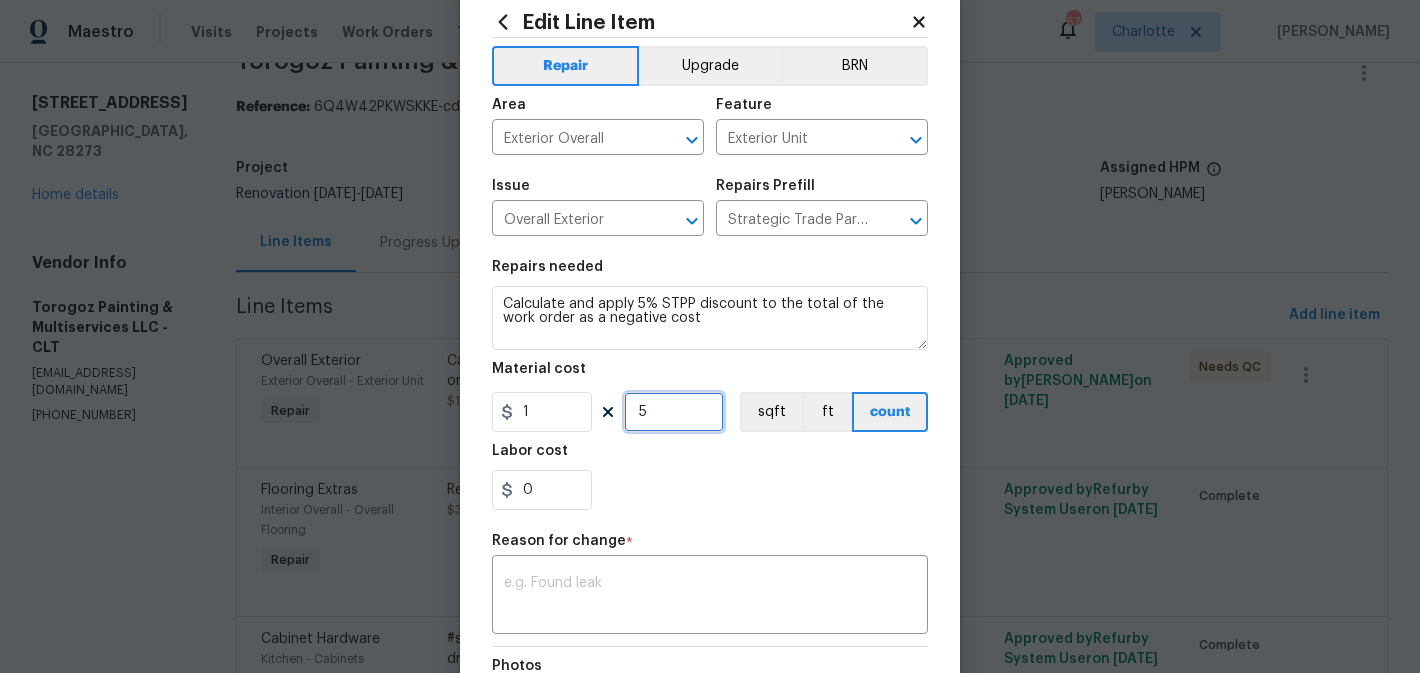 click on "5" at bounding box center [674, 412] 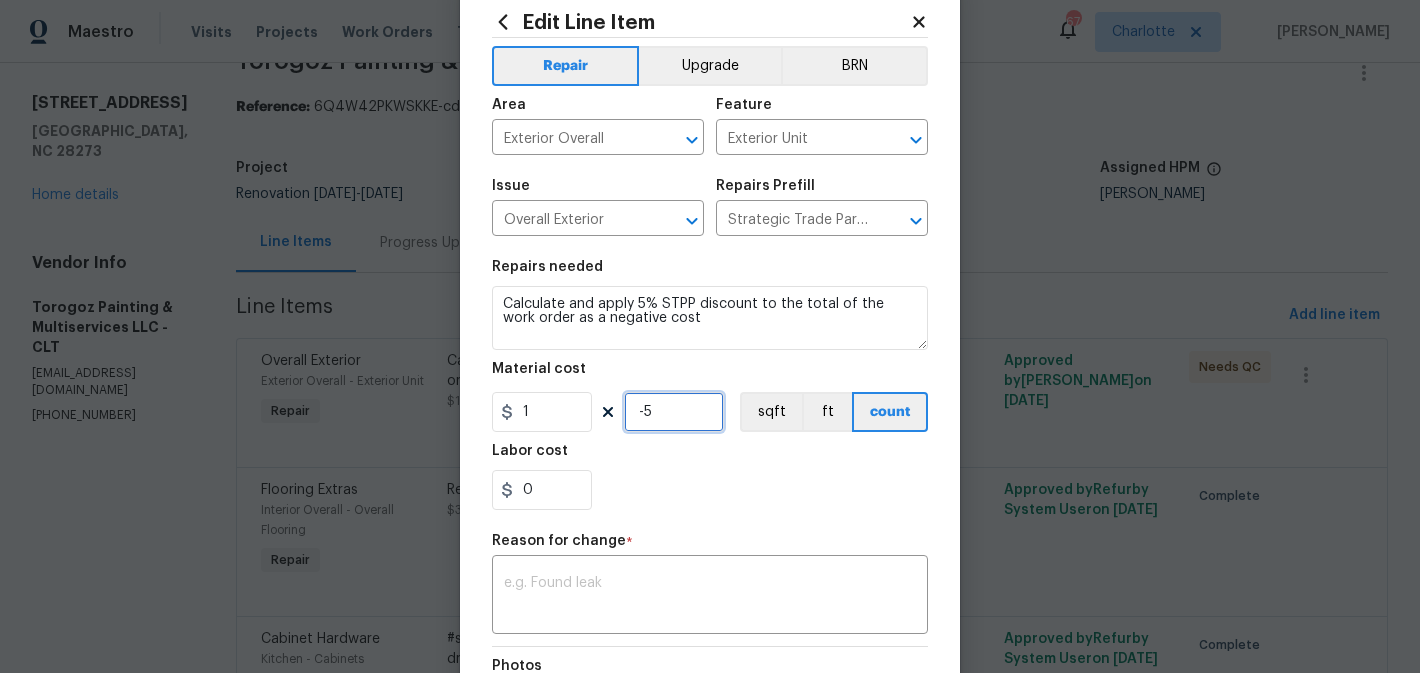 click on "-5" at bounding box center [674, 412] 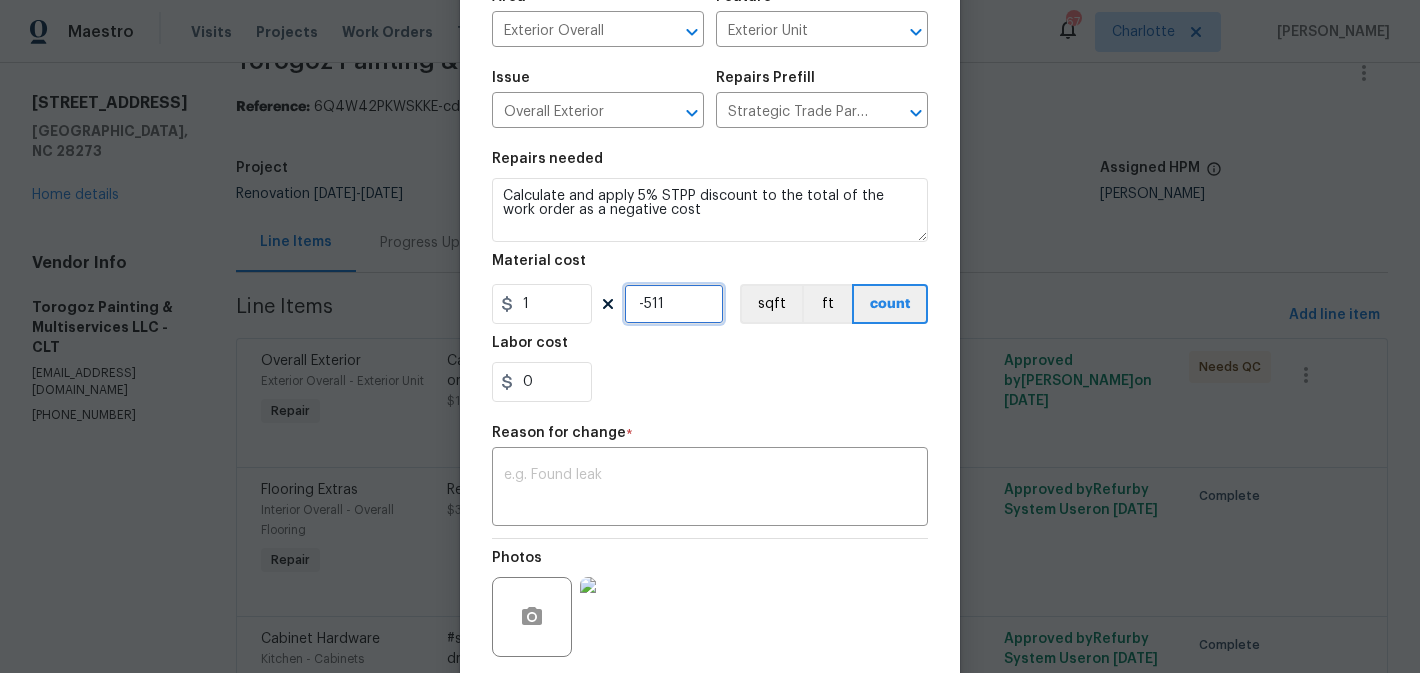 scroll, scrollTop: 176, scrollLeft: 0, axis: vertical 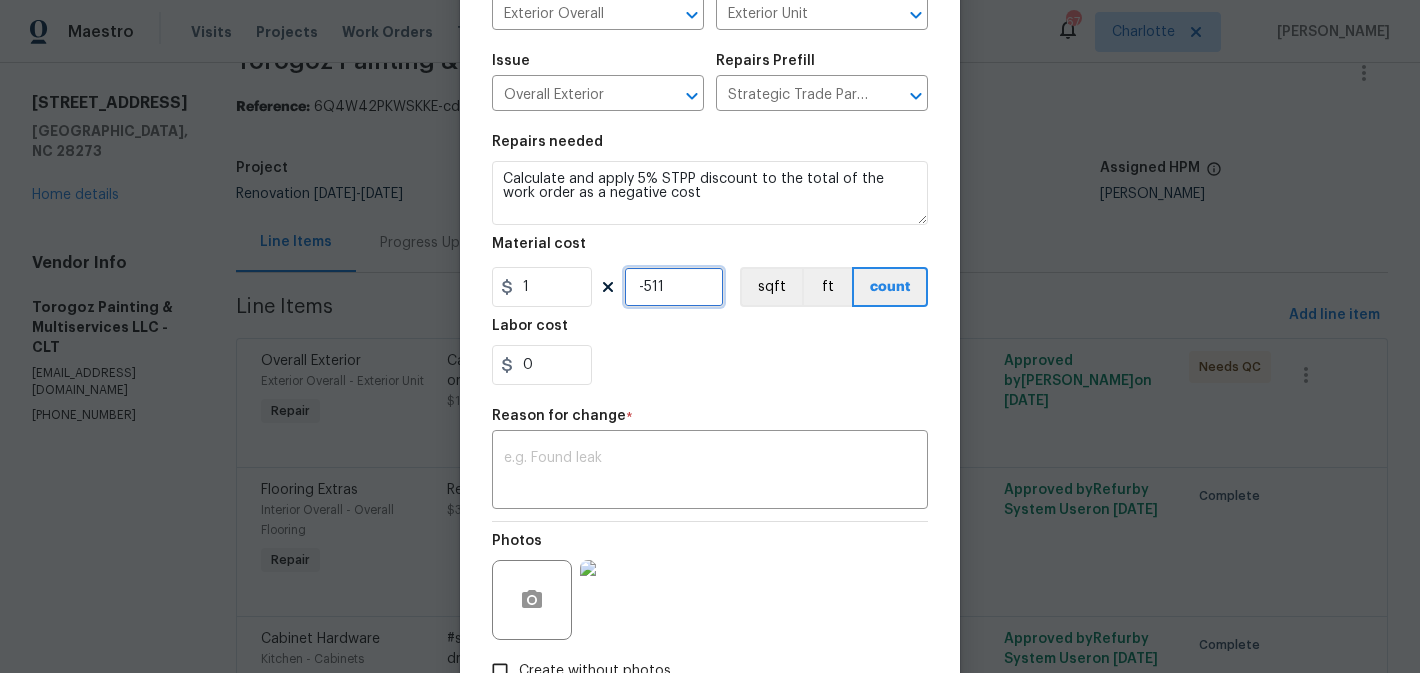 type on "-511" 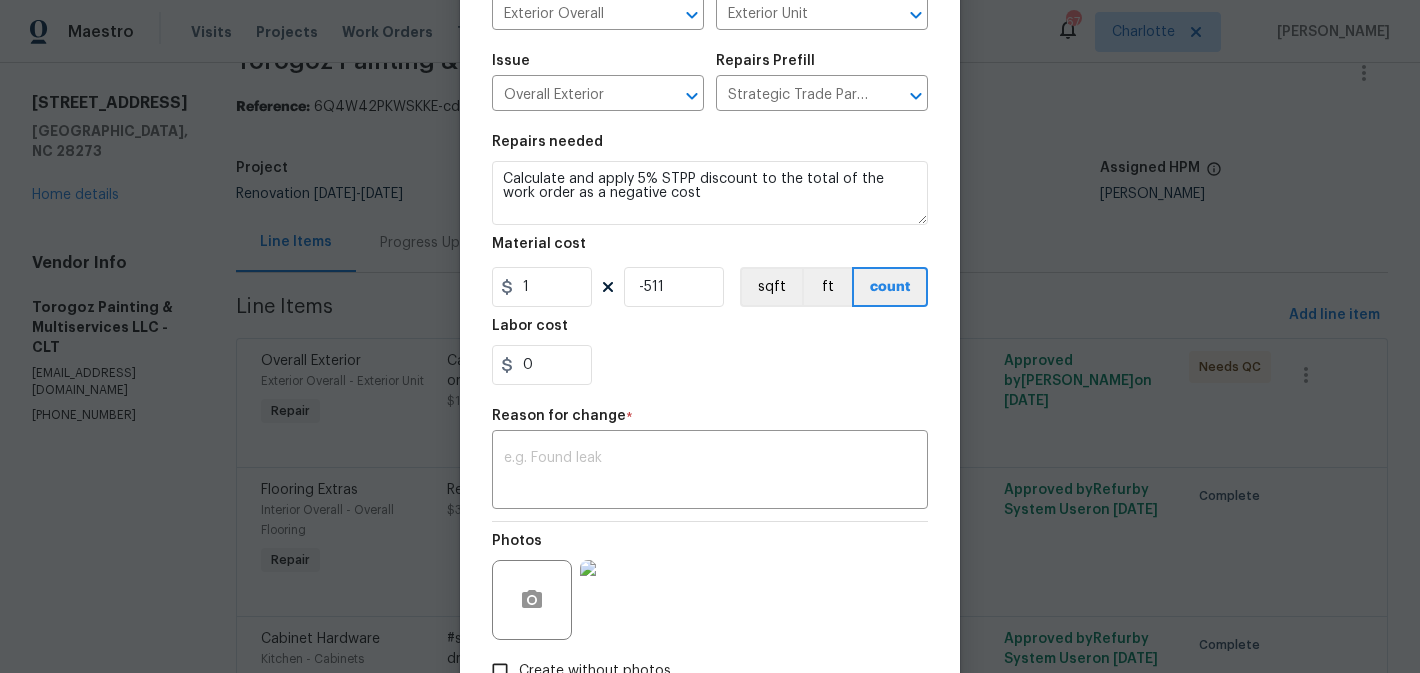 click at bounding box center (710, 472) 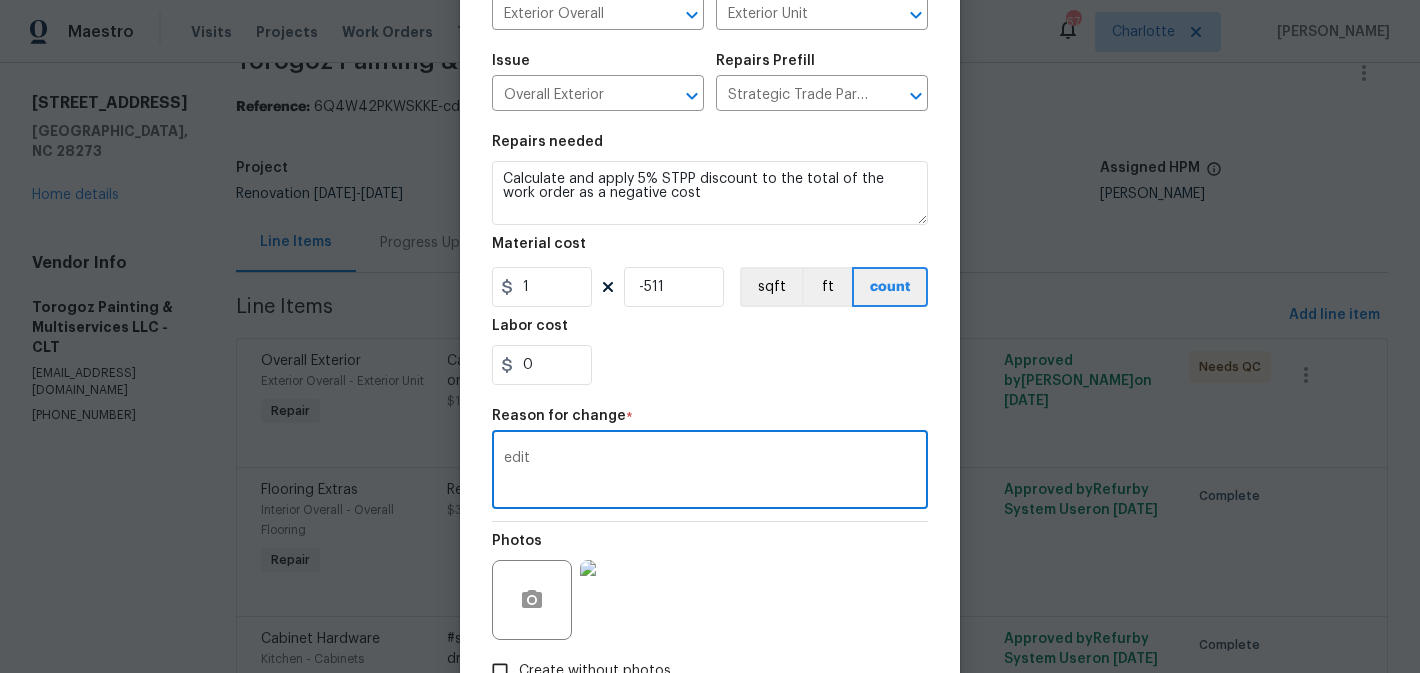 type on "edit" 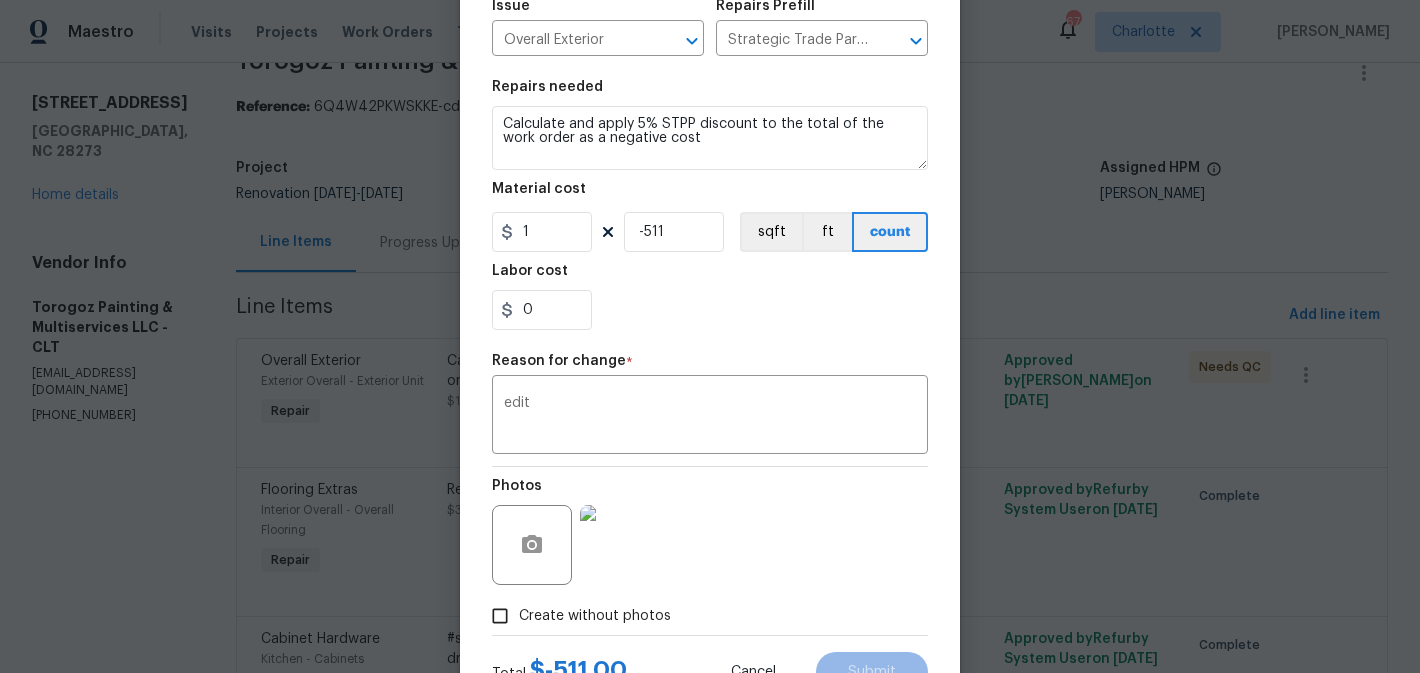 scroll, scrollTop: 313, scrollLeft: 0, axis: vertical 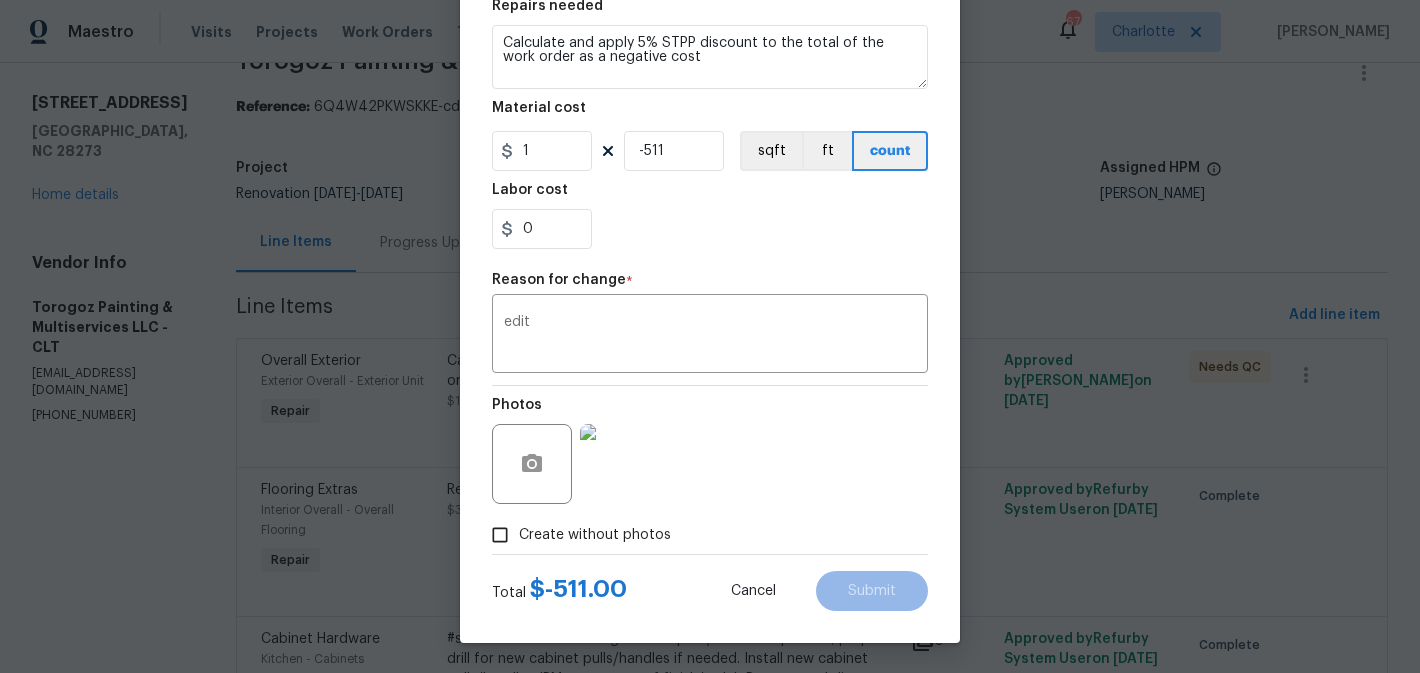 click on "Create without photos" at bounding box center (595, 535) 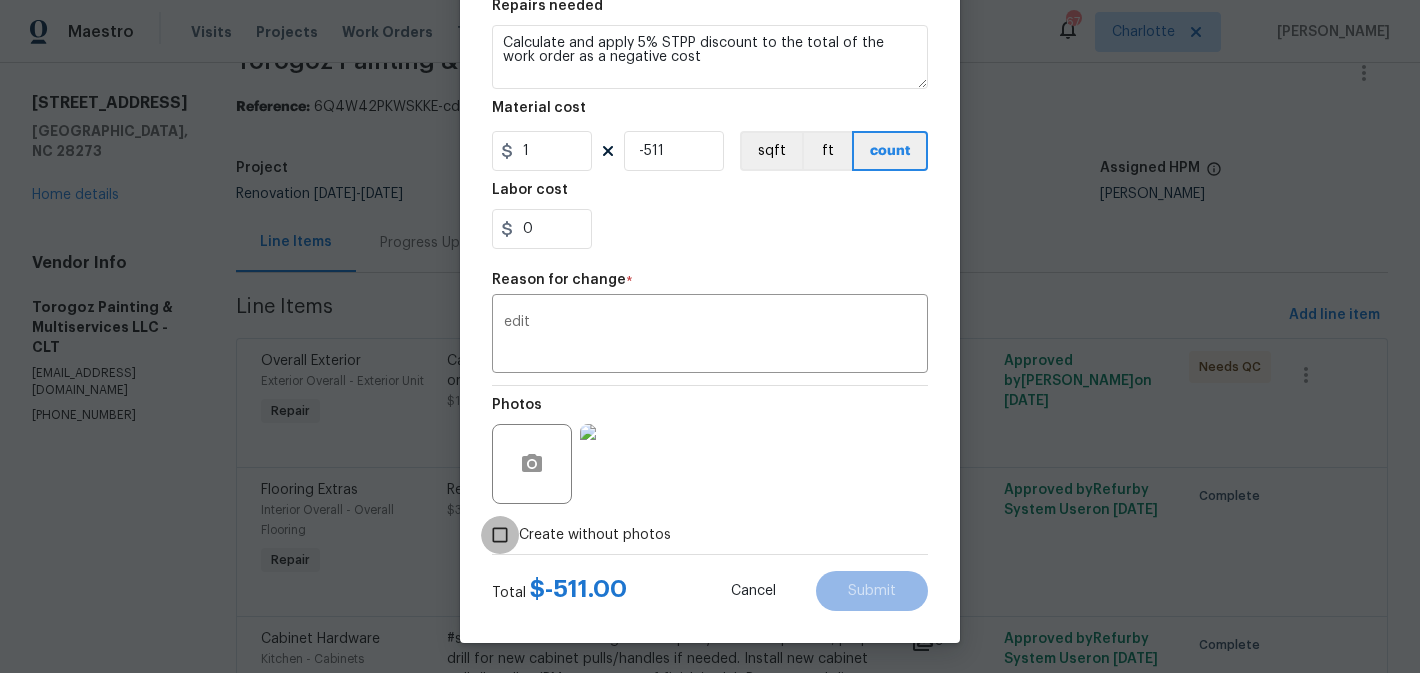 click on "Create without photos" at bounding box center [500, 535] 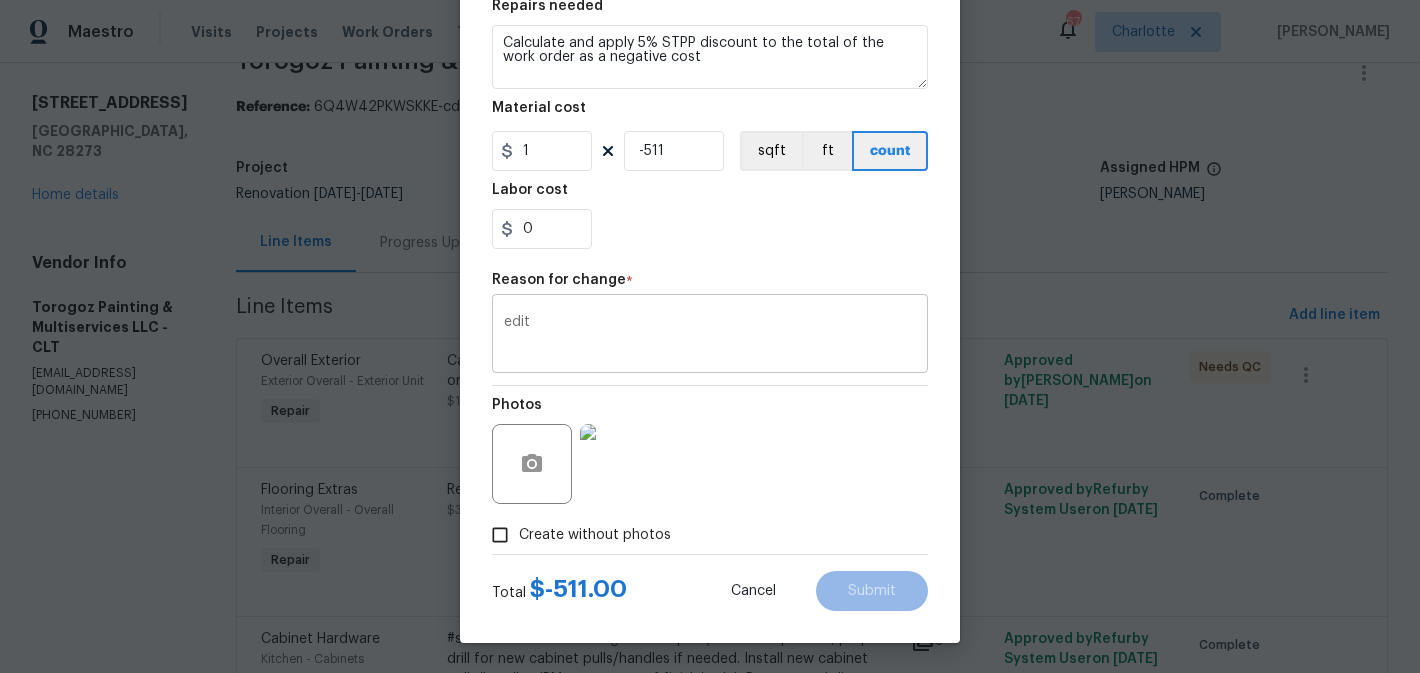 click on "edit" at bounding box center [710, 336] 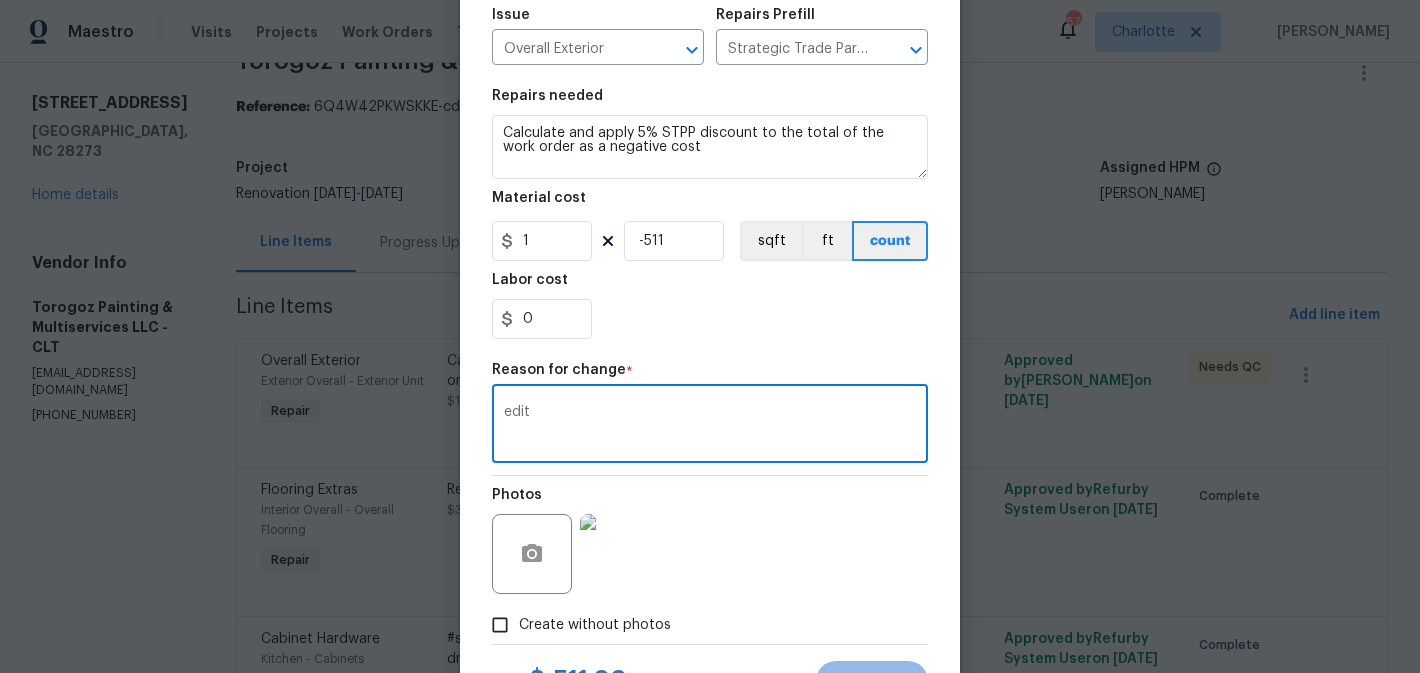 scroll, scrollTop: 313, scrollLeft: 0, axis: vertical 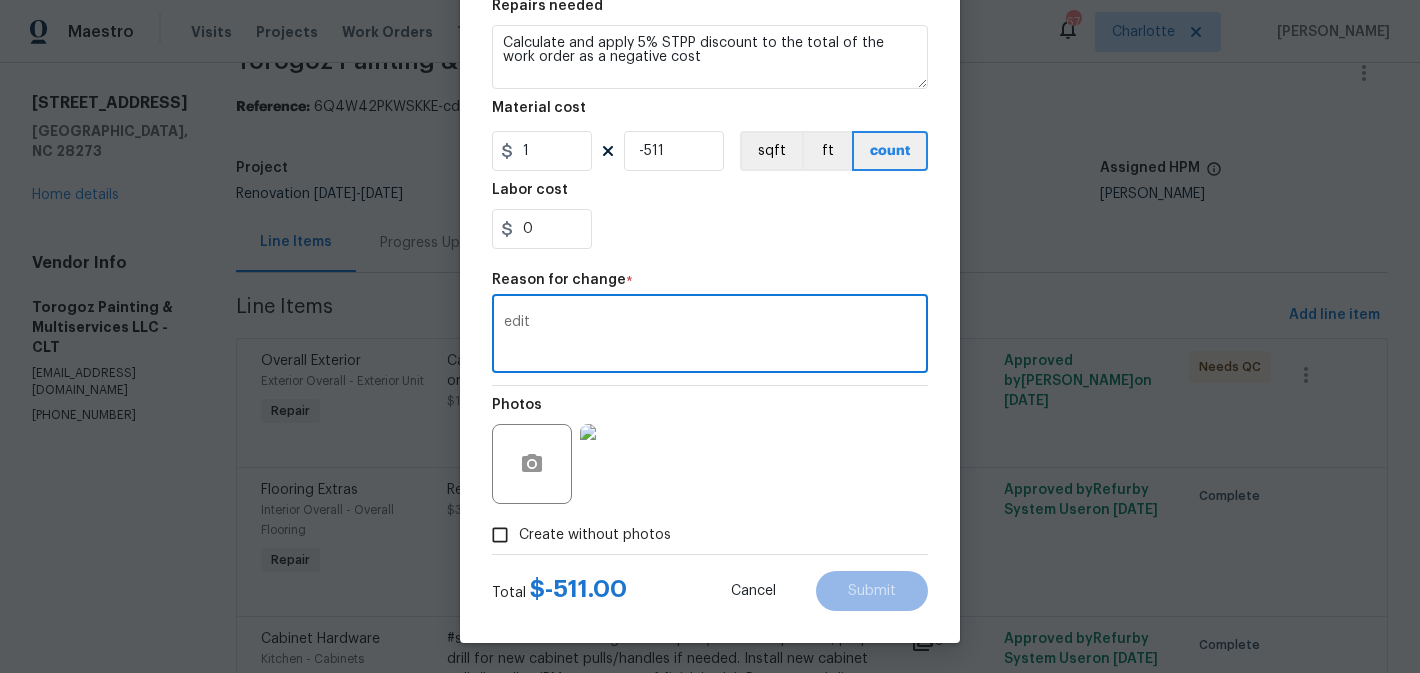 click on "edit" at bounding box center [710, 336] 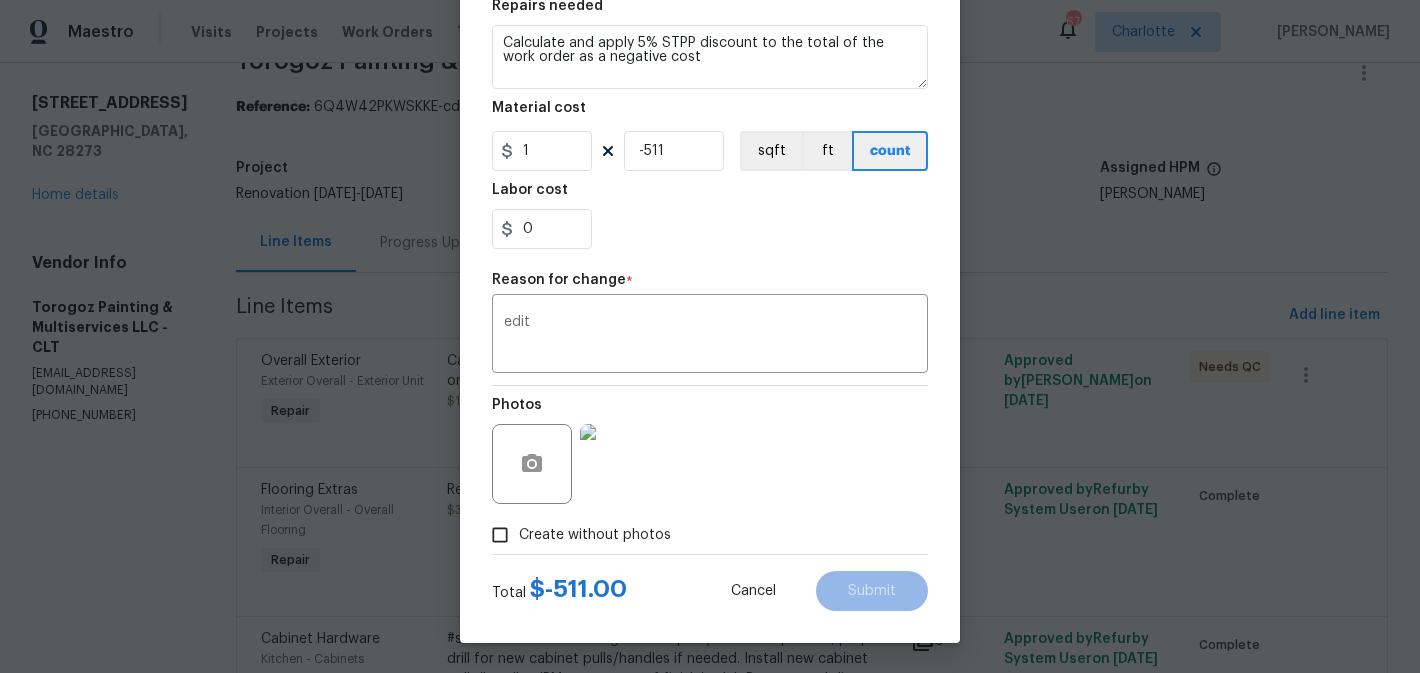 click on "Create without photos" at bounding box center [500, 535] 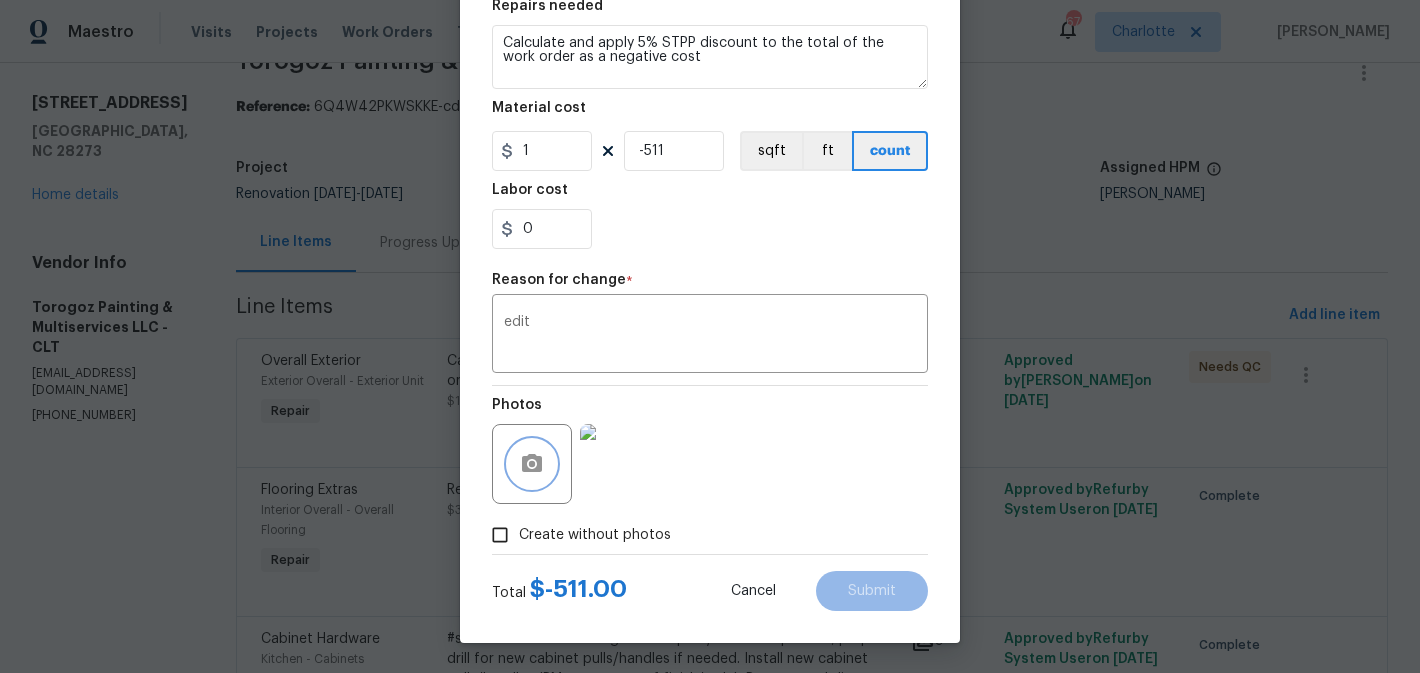 click at bounding box center (532, 464) 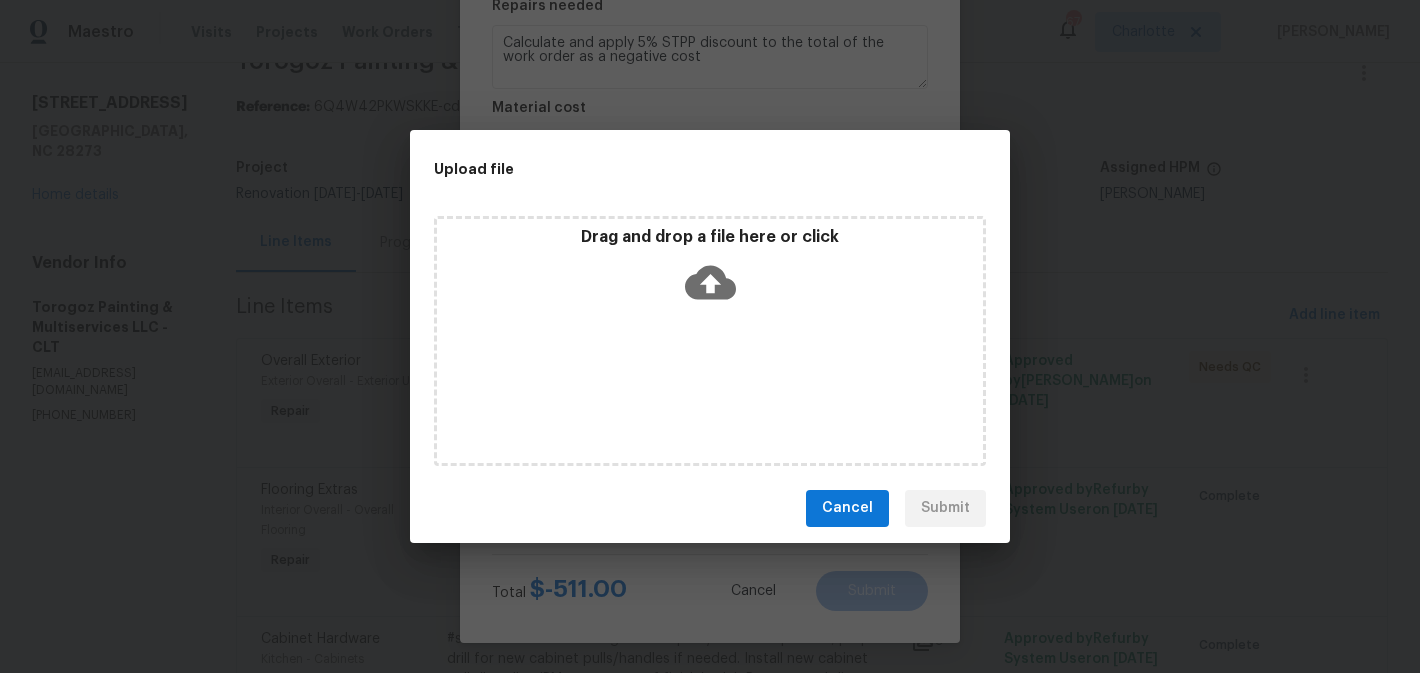 click on "Cancel" at bounding box center (847, 508) 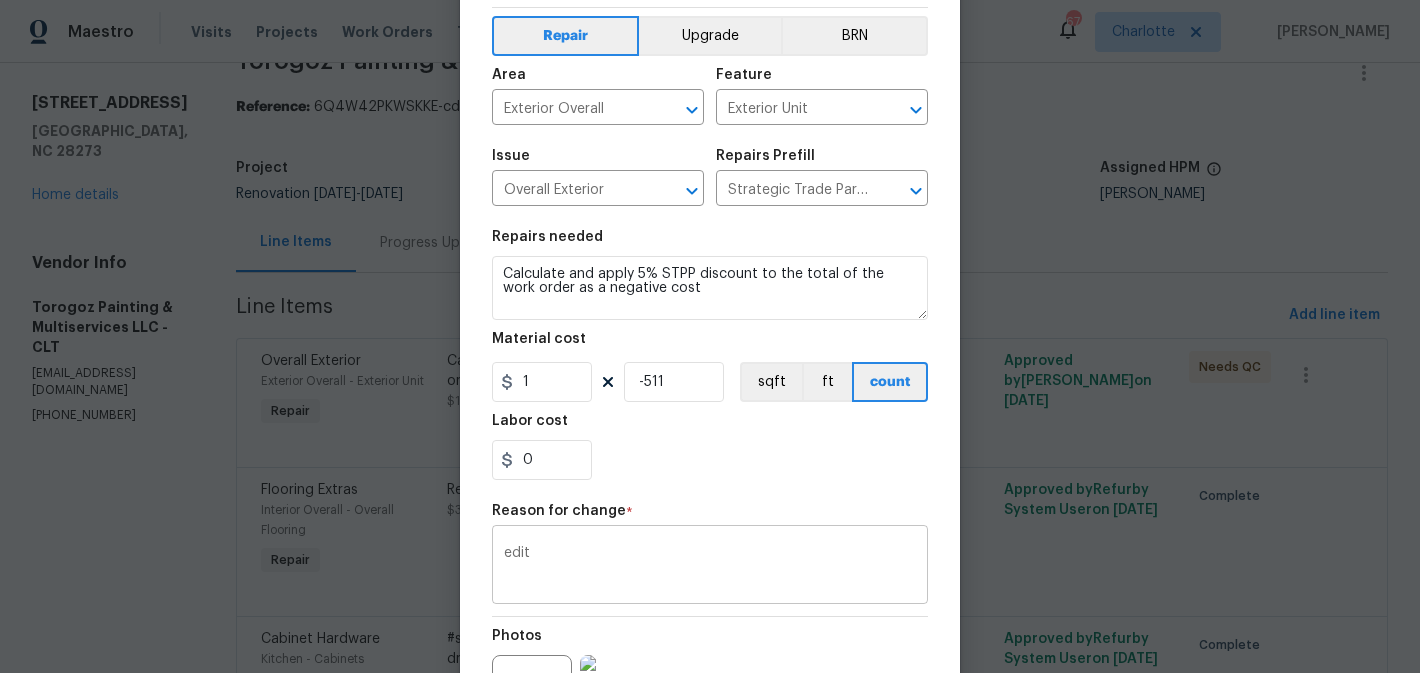 scroll, scrollTop: 0, scrollLeft: 0, axis: both 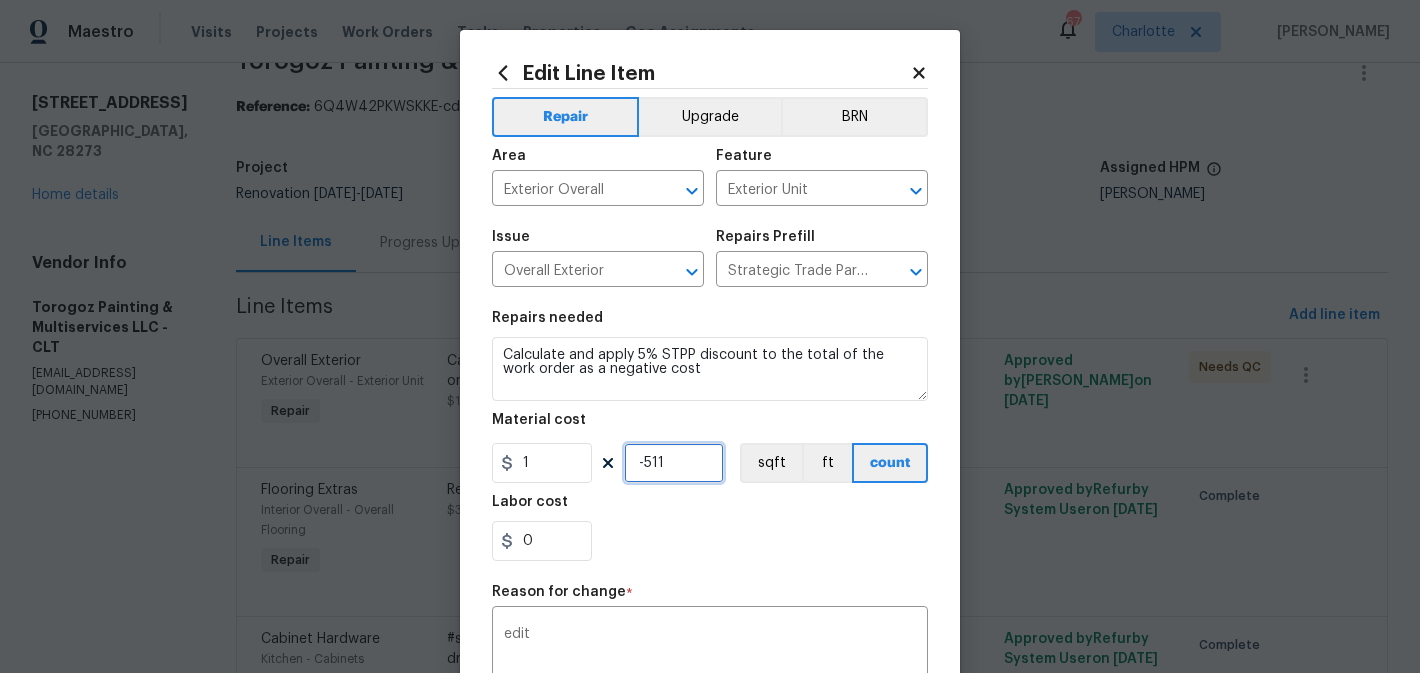 click on "-511" at bounding box center (674, 463) 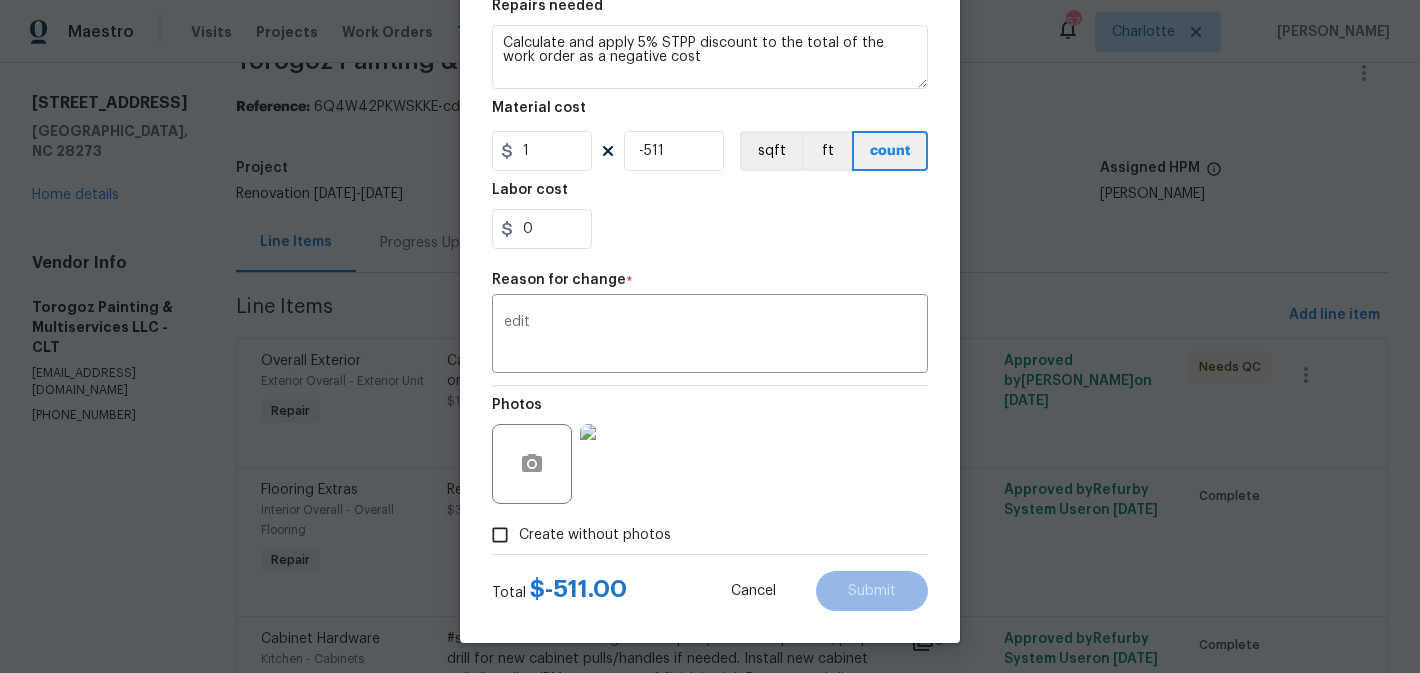 scroll, scrollTop: 0, scrollLeft: 0, axis: both 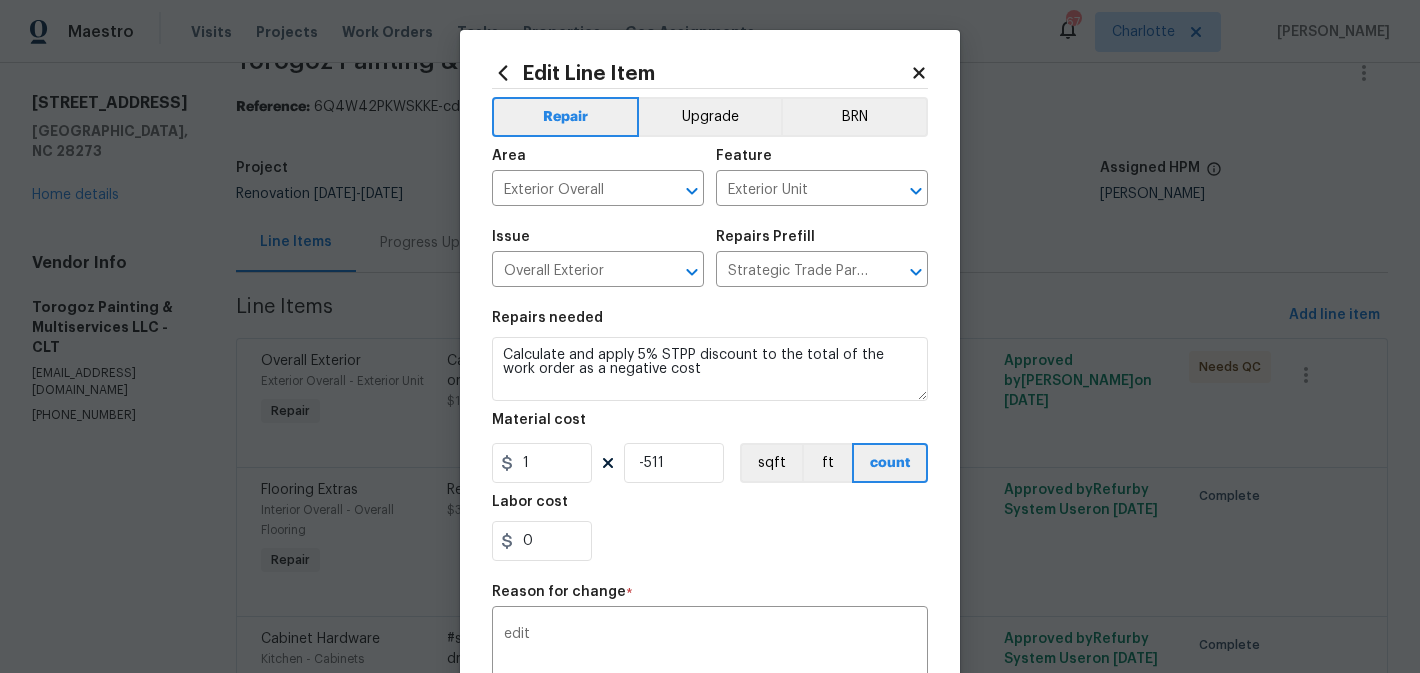 click 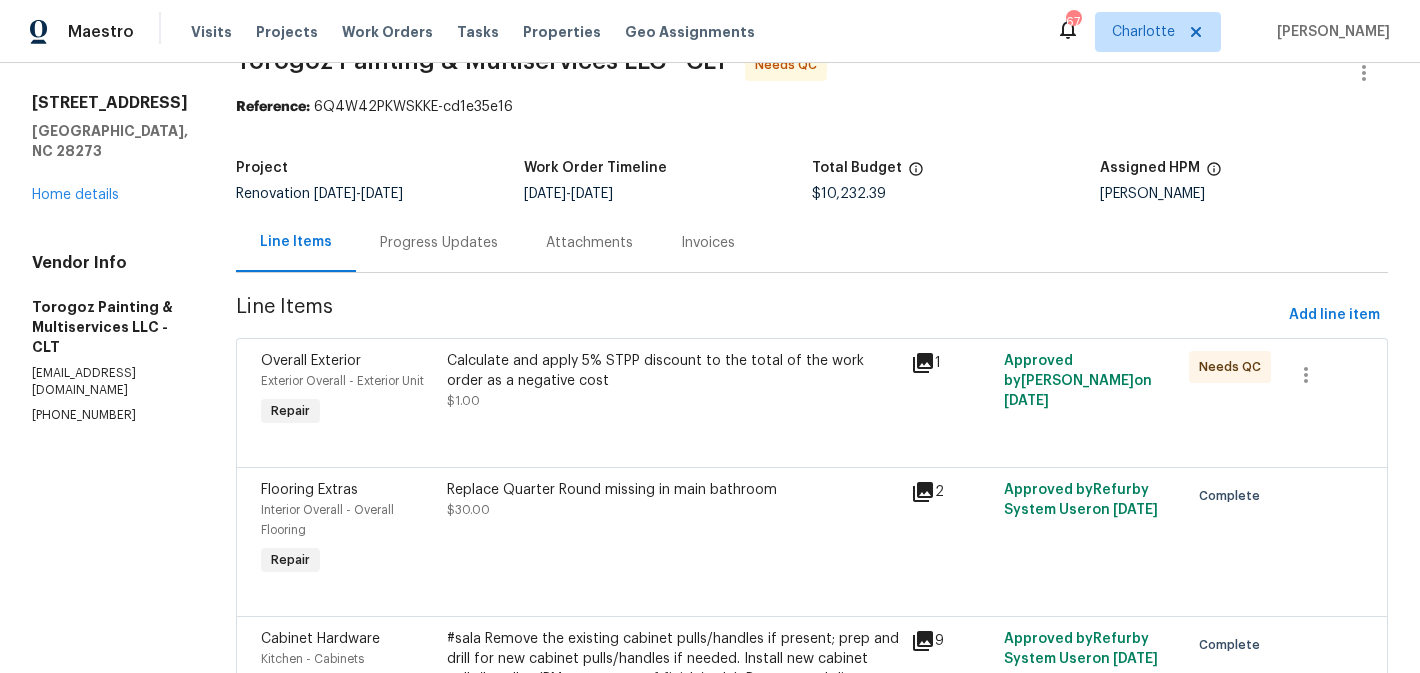 click on "Calculate and apply 5% STPP discount to the total of the work order as a negative cost" at bounding box center [673, 371] 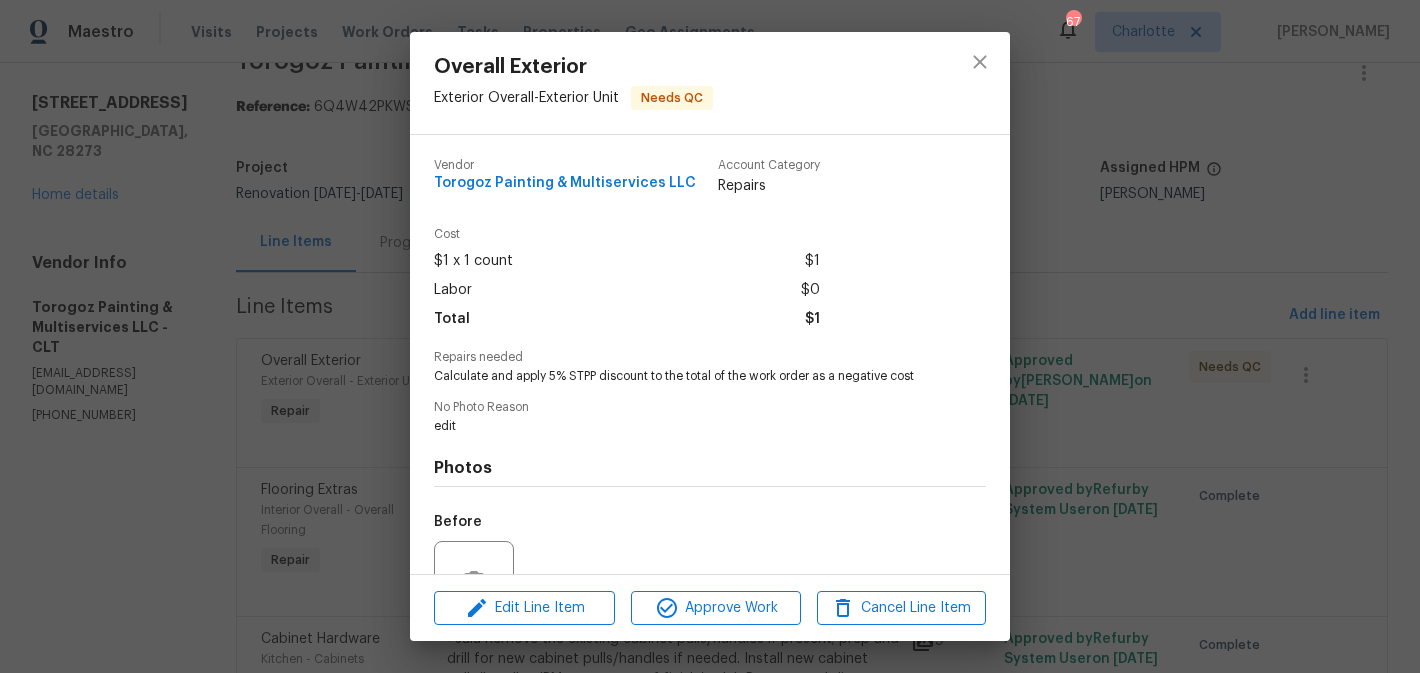 scroll, scrollTop: 197, scrollLeft: 0, axis: vertical 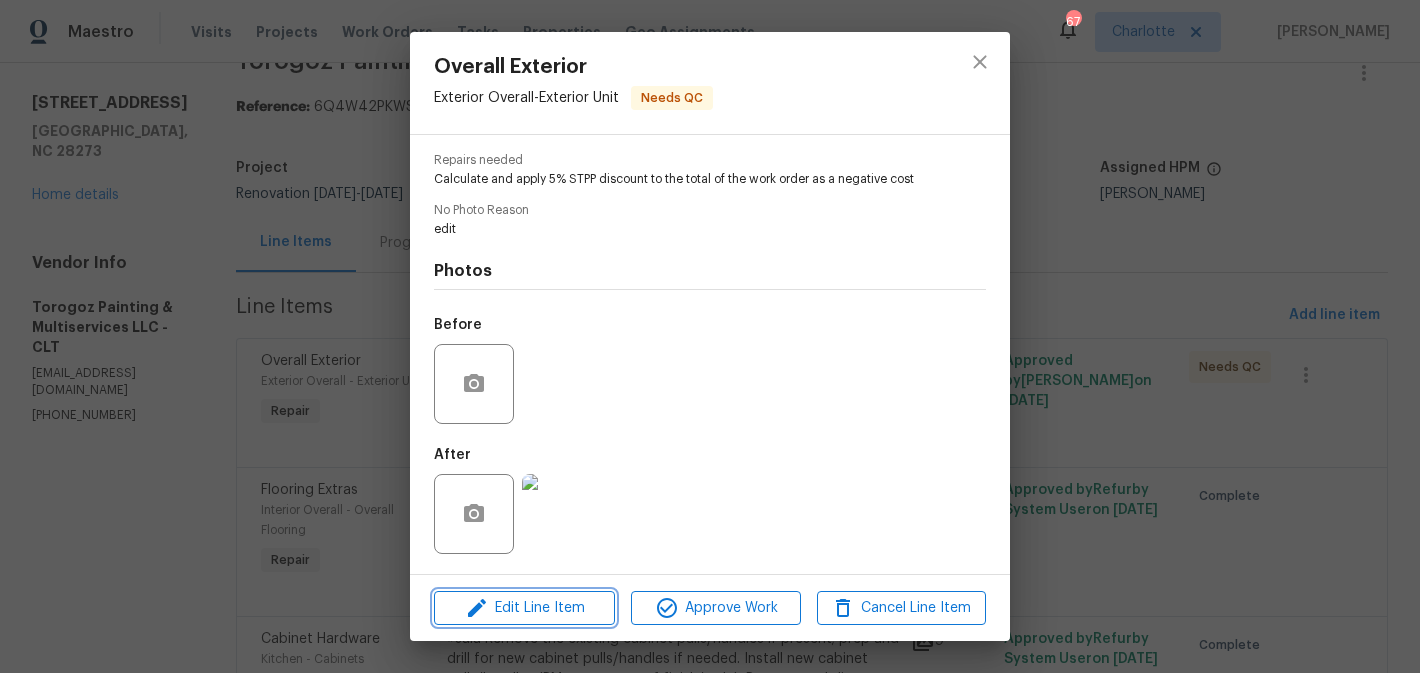 click on "Edit Line Item" at bounding box center [524, 608] 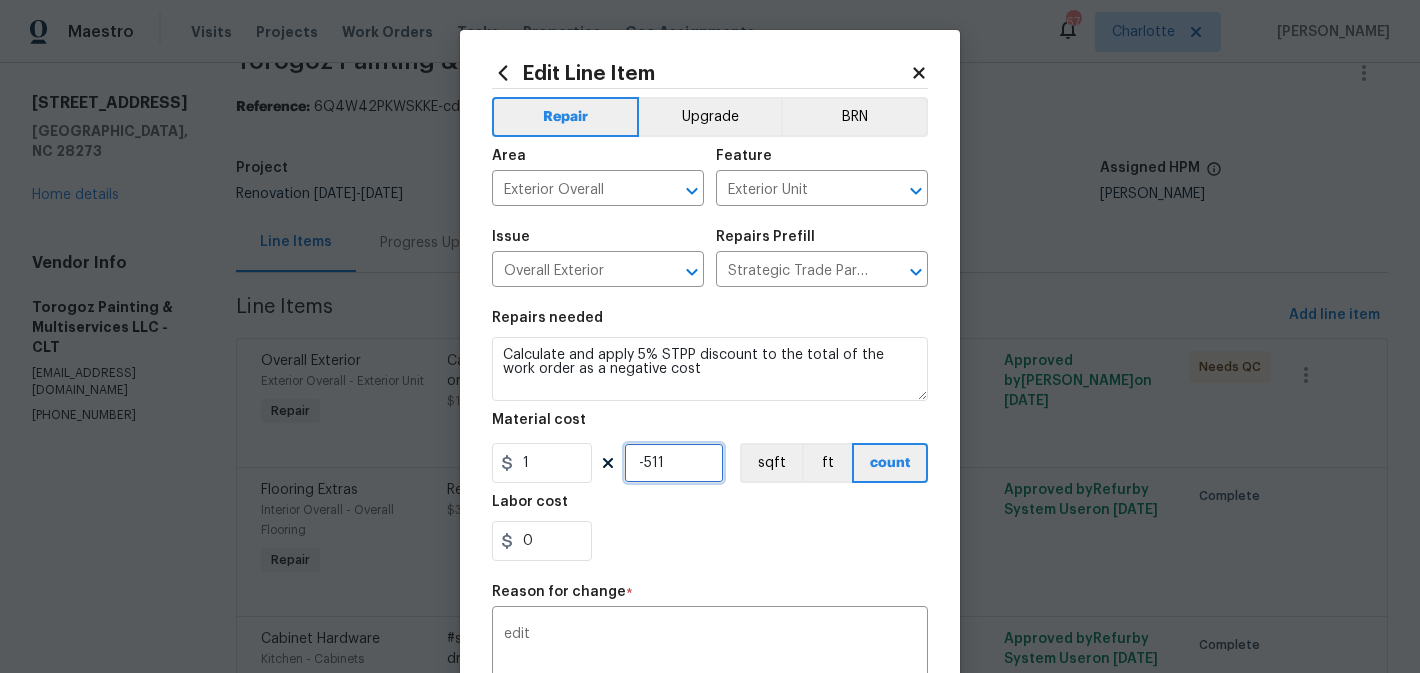 click on "-511" at bounding box center (674, 463) 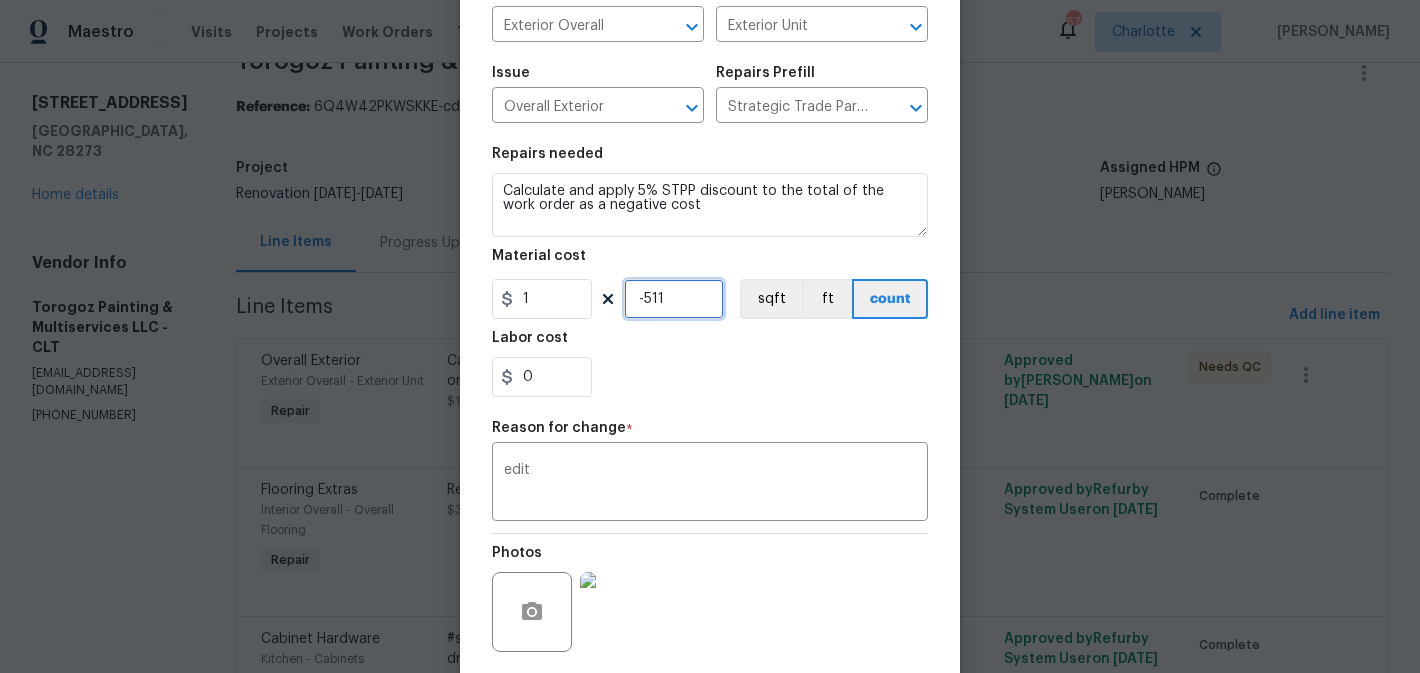 scroll, scrollTop: 313, scrollLeft: 0, axis: vertical 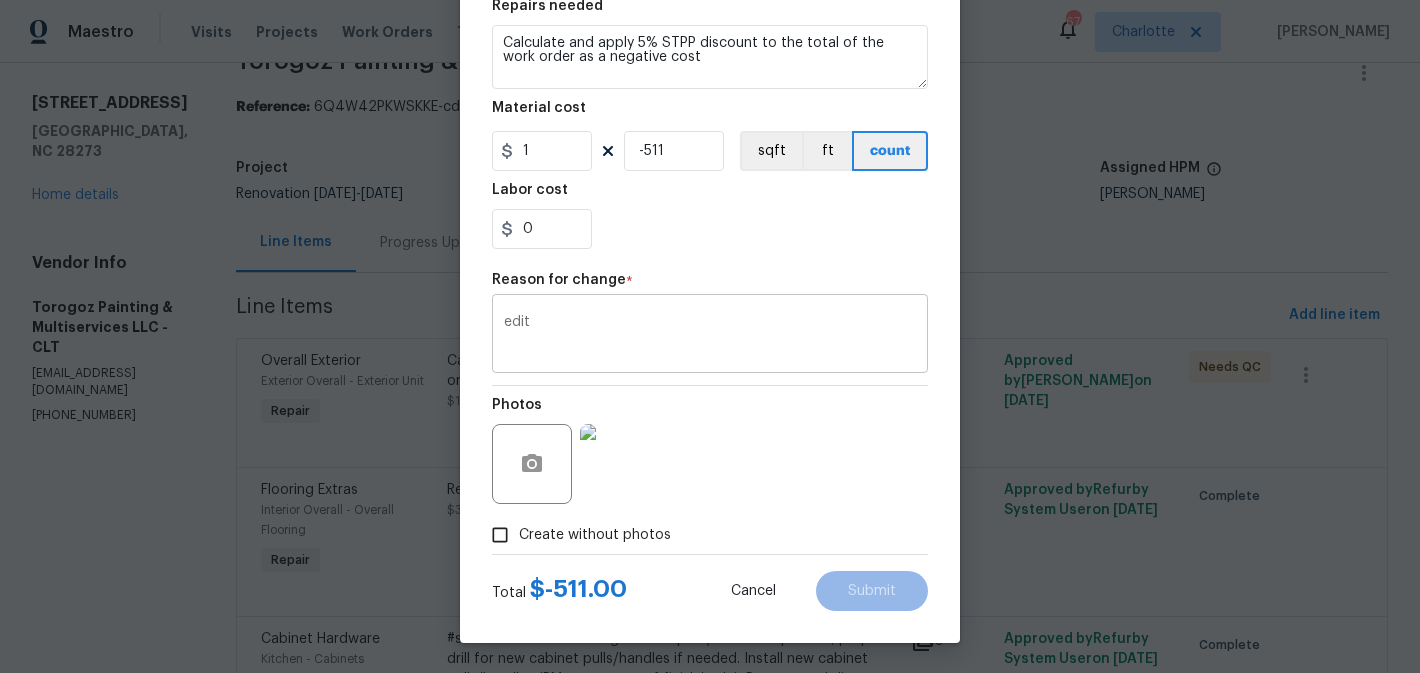 click on "edit" at bounding box center (710, 336) 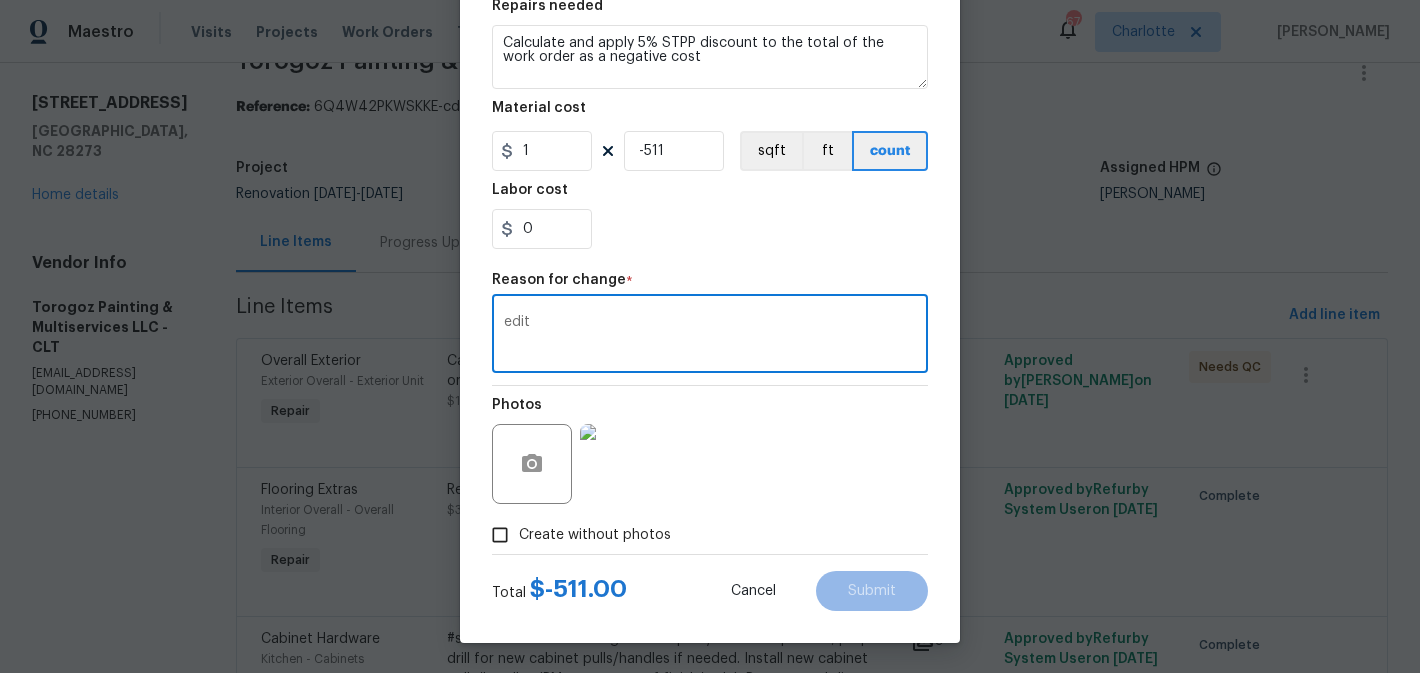 click on "Photos" at bounding box center (710, 451) 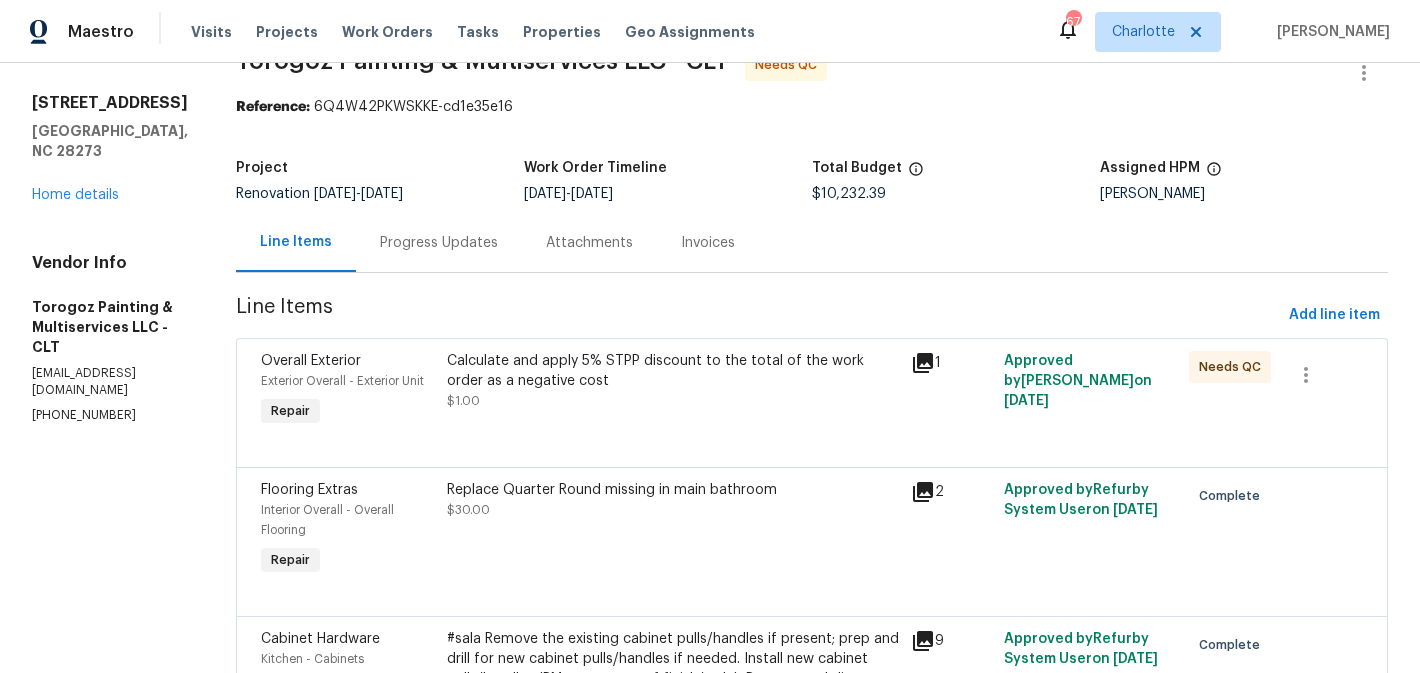 click on "Maestro Visits Projects Work Orders Tasks Properties Geo Assignments 67 Charlotte Matthew Barnhart All work orders 13617 Red Wine Ct Charlotte, NC 28273 Home details Vendor Info Torogoz Painting & Multiservices LLC - CLT management@torogozpainting.com (704) 218-9374 Torogoz Painting & Multiservices LLC - CLT Needs QC Reference:   6Q4W42PKWSKKE-cd1e35e16 Project Renovation   7/1/2025  -  7/16/2025 Work Order Timeline 7/1/2025  -  7/9/2025 Total Budget $10,232.39 Assigned HPM Matthew Barnhart Line Items Progress Updates Attachments Invoices Line Items Add line item Overall Exterior Exterior Overall - Exterior Unit Repair Calculate and apply 5% STPP discount to the total of the work order as a negative cost $1.00   1 Approved by  Brian Fudge  on   6/26/2025 Needs QC Flooring Extras Interior Overall - Overall Flooring Repair Replace Quarter Round missing in main bathroom $30.00   2 Approved by  Refurby System User  on   7/9/2025 Complete Cabinet Hardware Kitchen - Cabinets Repair $75.00   9 Approved by   on     6" at bounding box center [710, 336] 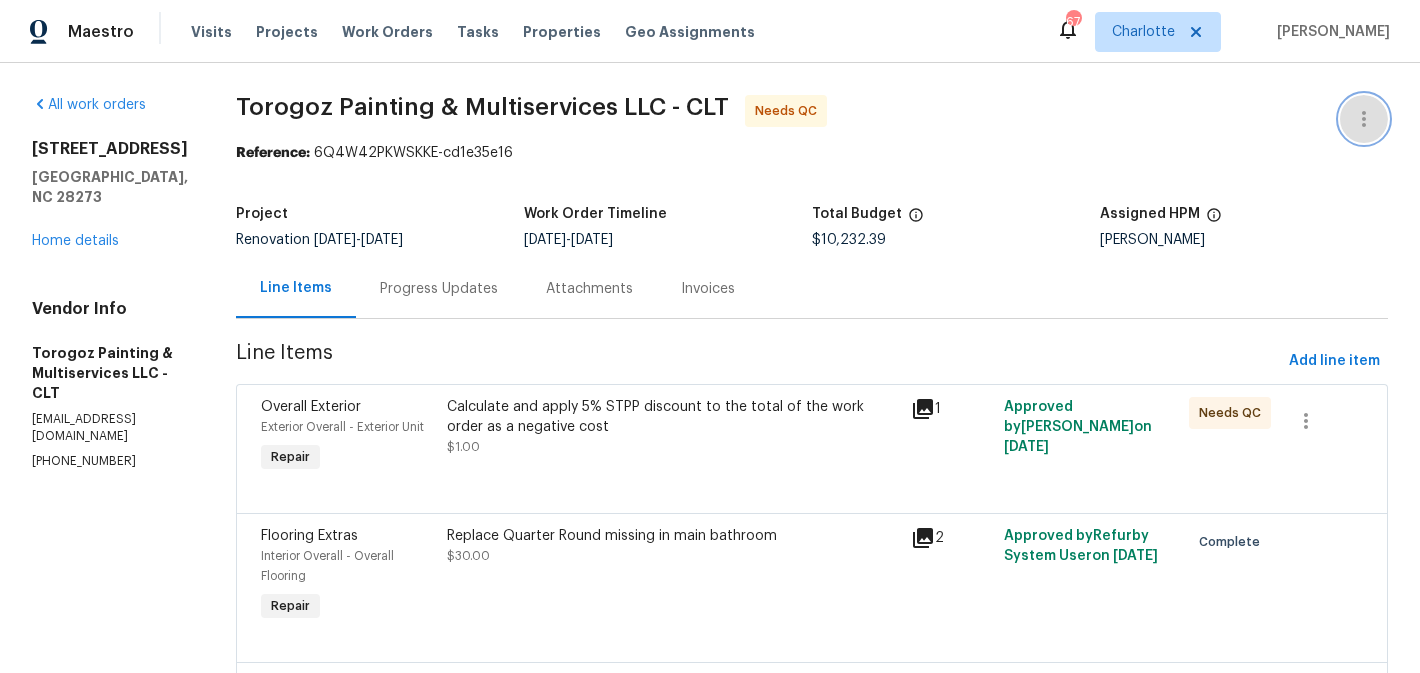 click 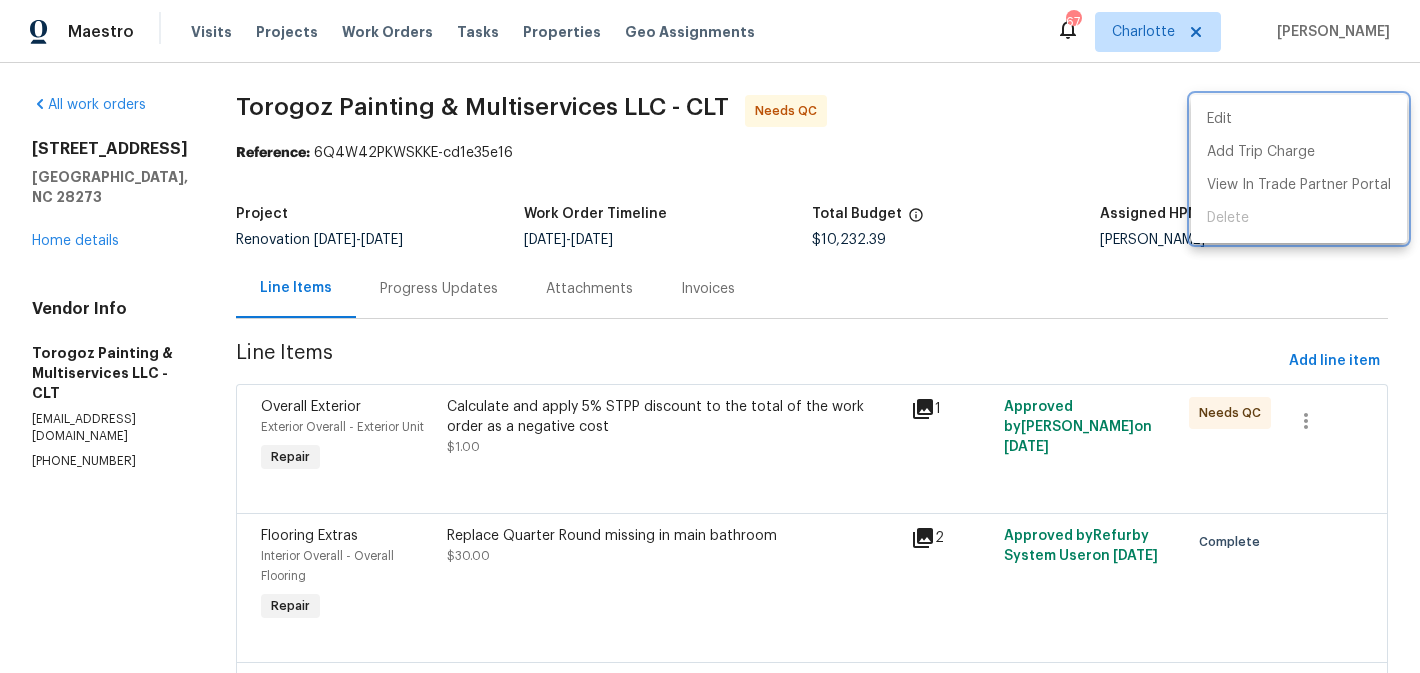 click at bounding box center [710, 336] 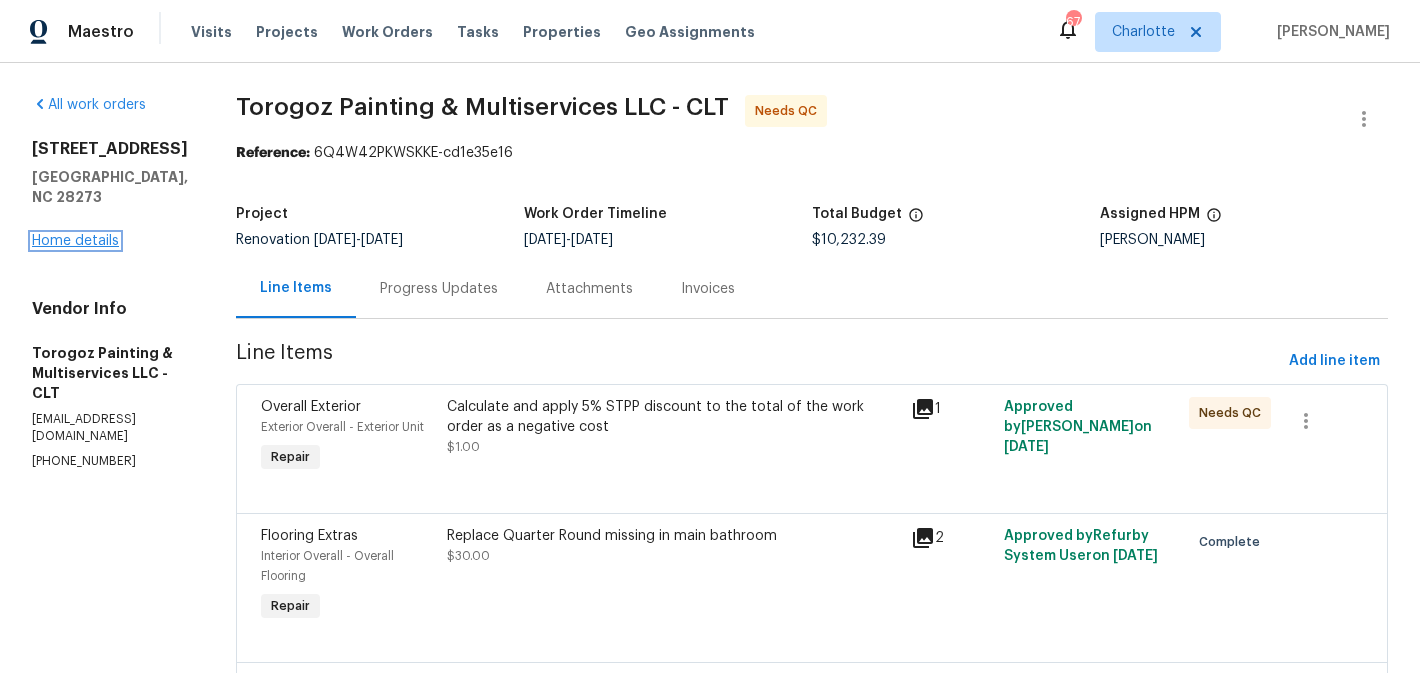 click on "Home details" at bounding box center [75, 241] 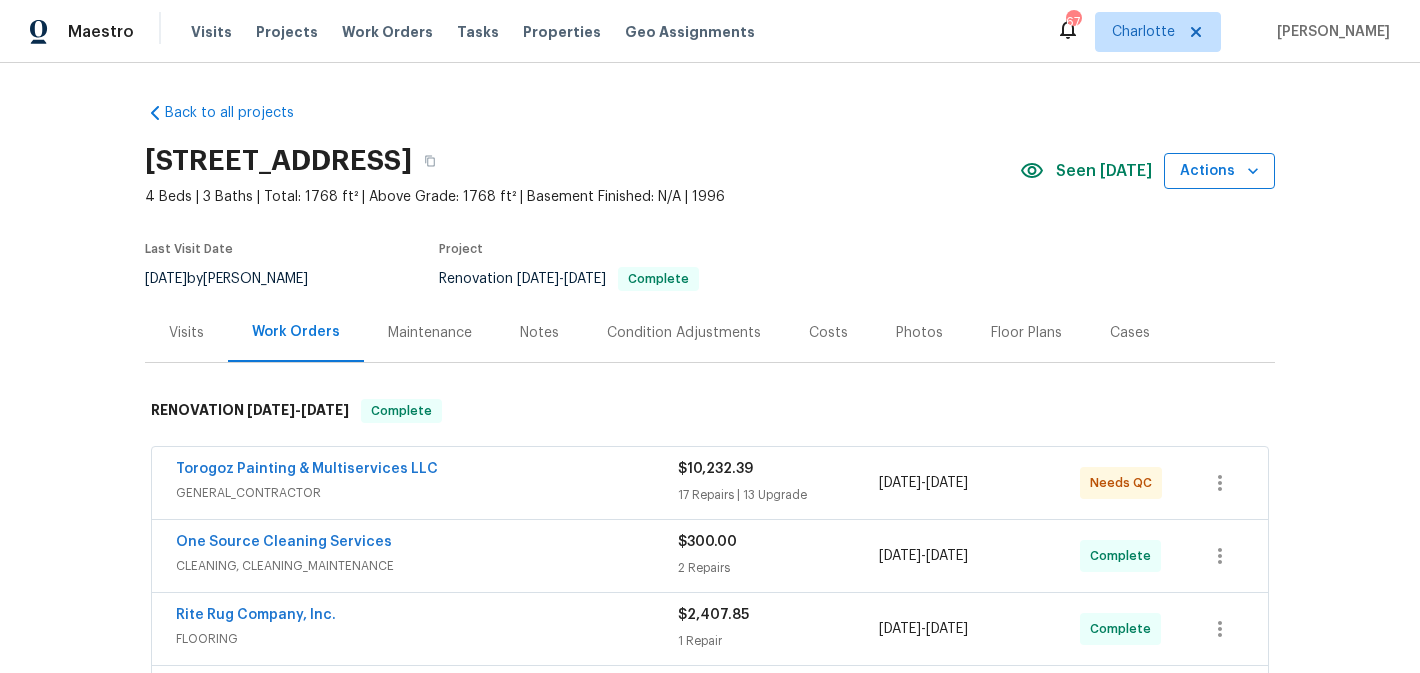 click 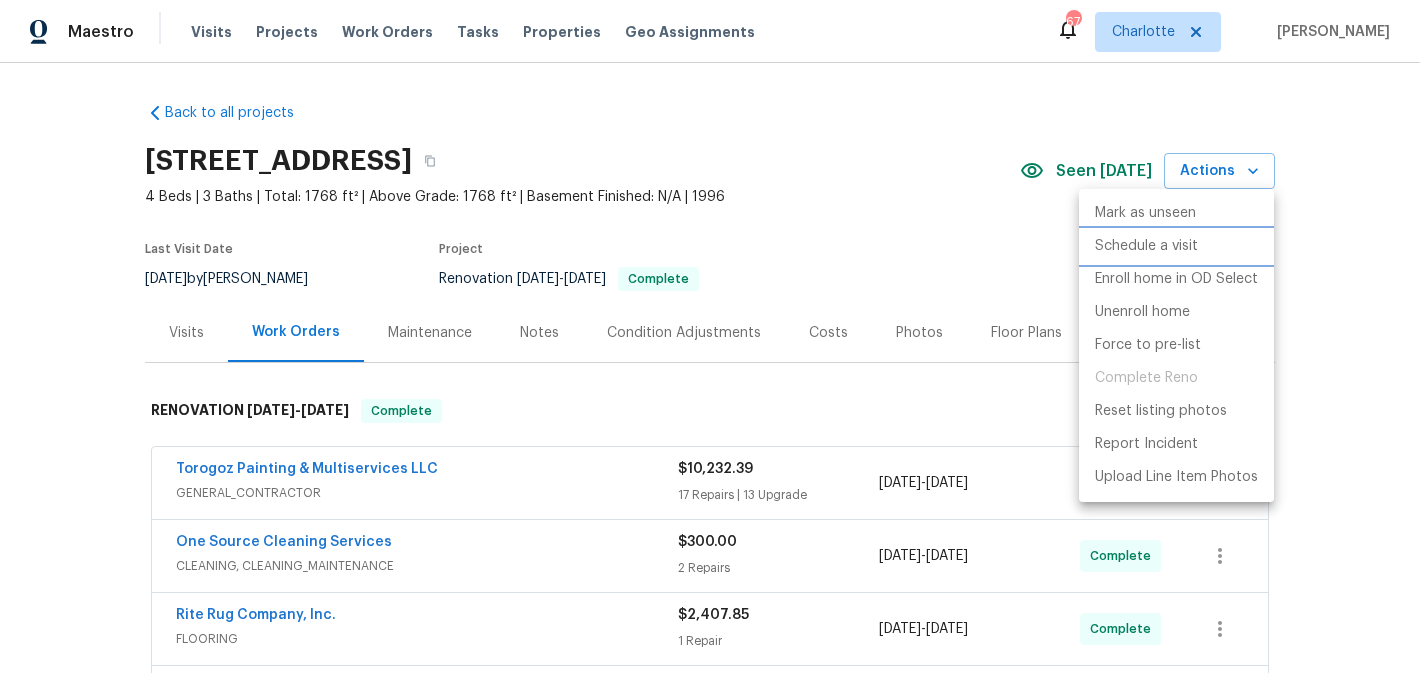 click on "Schedule a visit" at bounding box center (1146, 246) 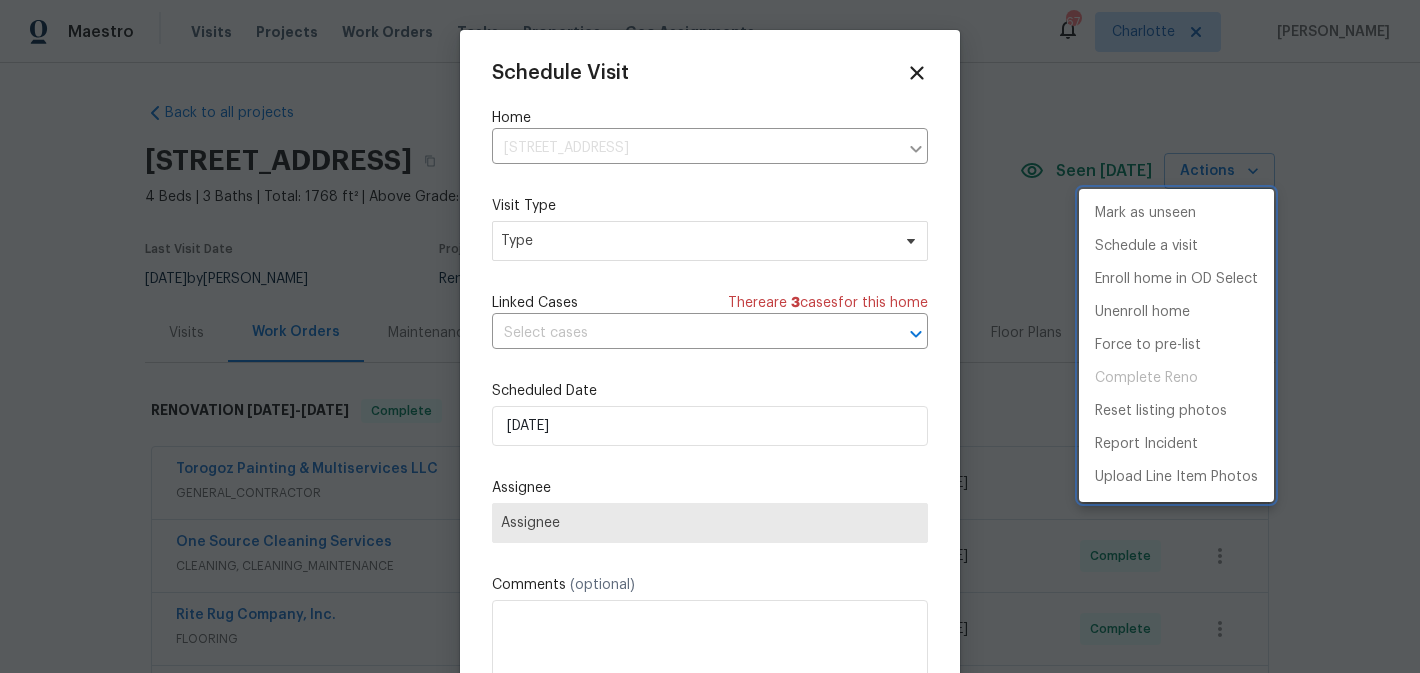 click at bounding box center (710, 336) 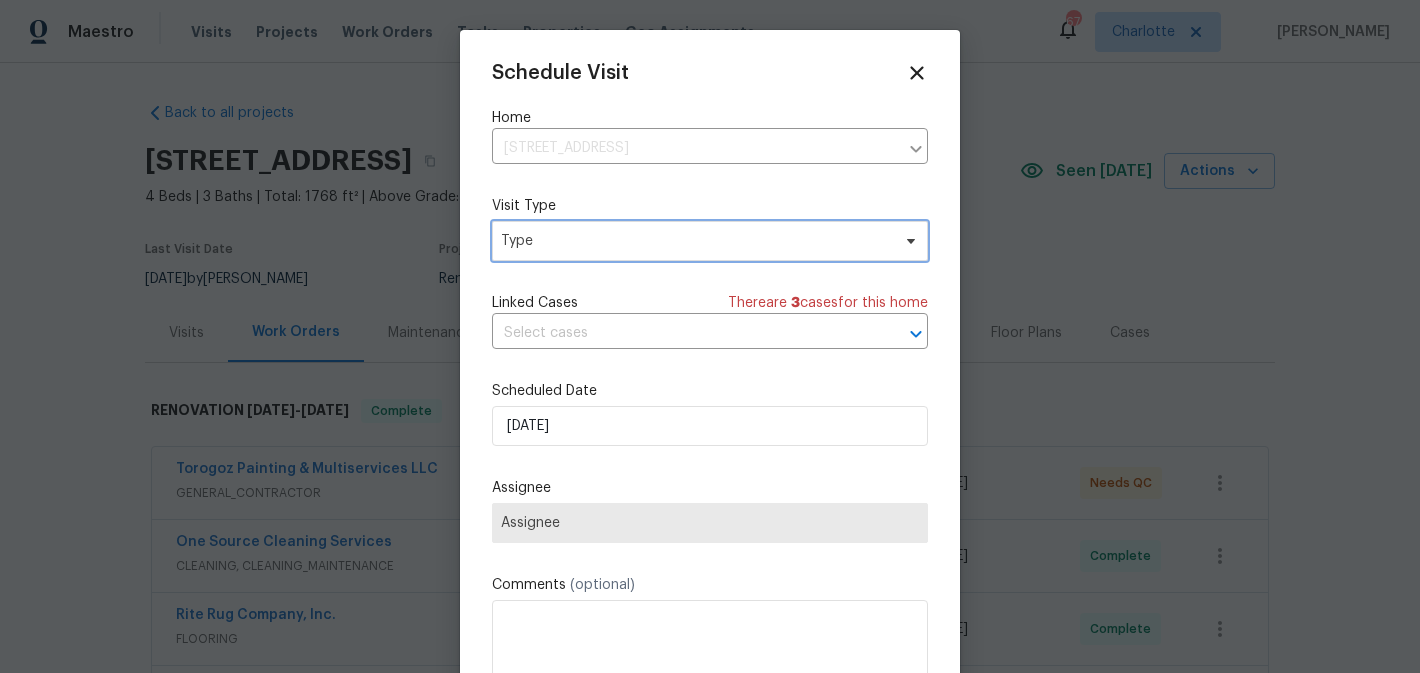 click on "Type" at bounding box center [695, 241] 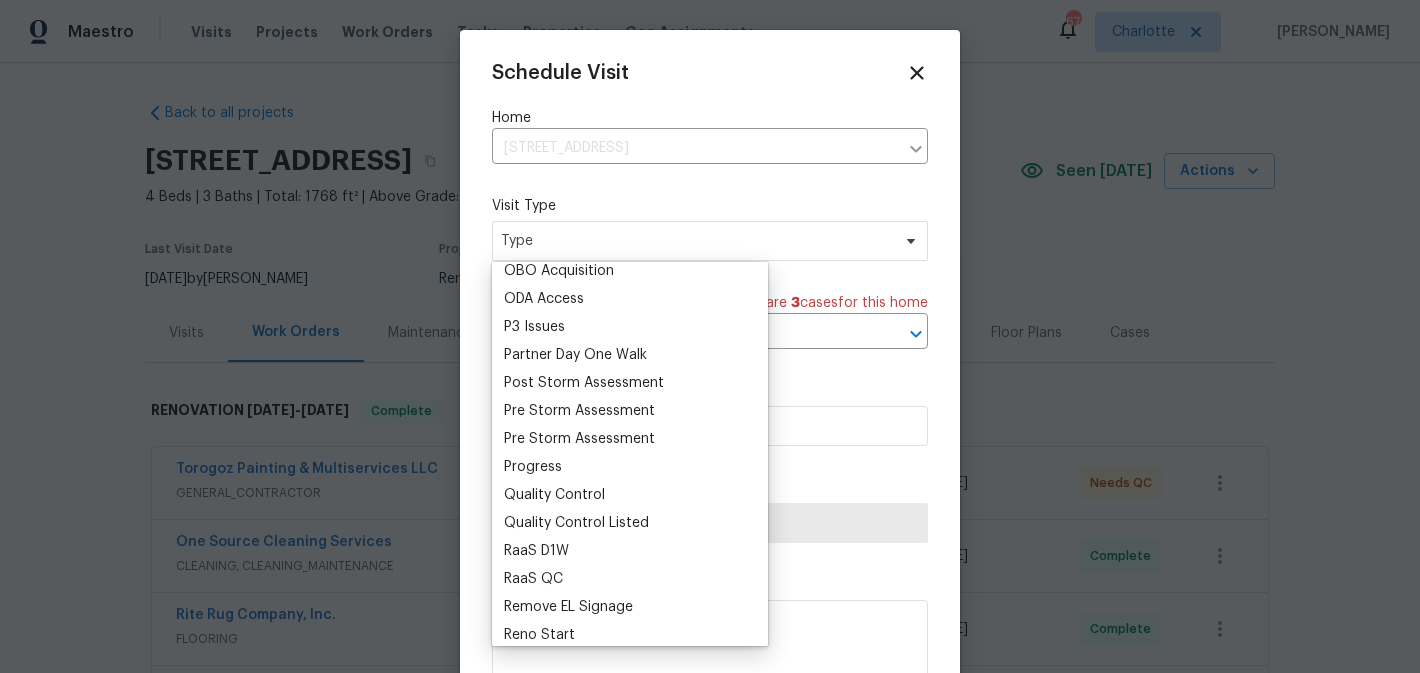 scroll, scrollTop: 1168, scrollLeft: 0, axis: vertical 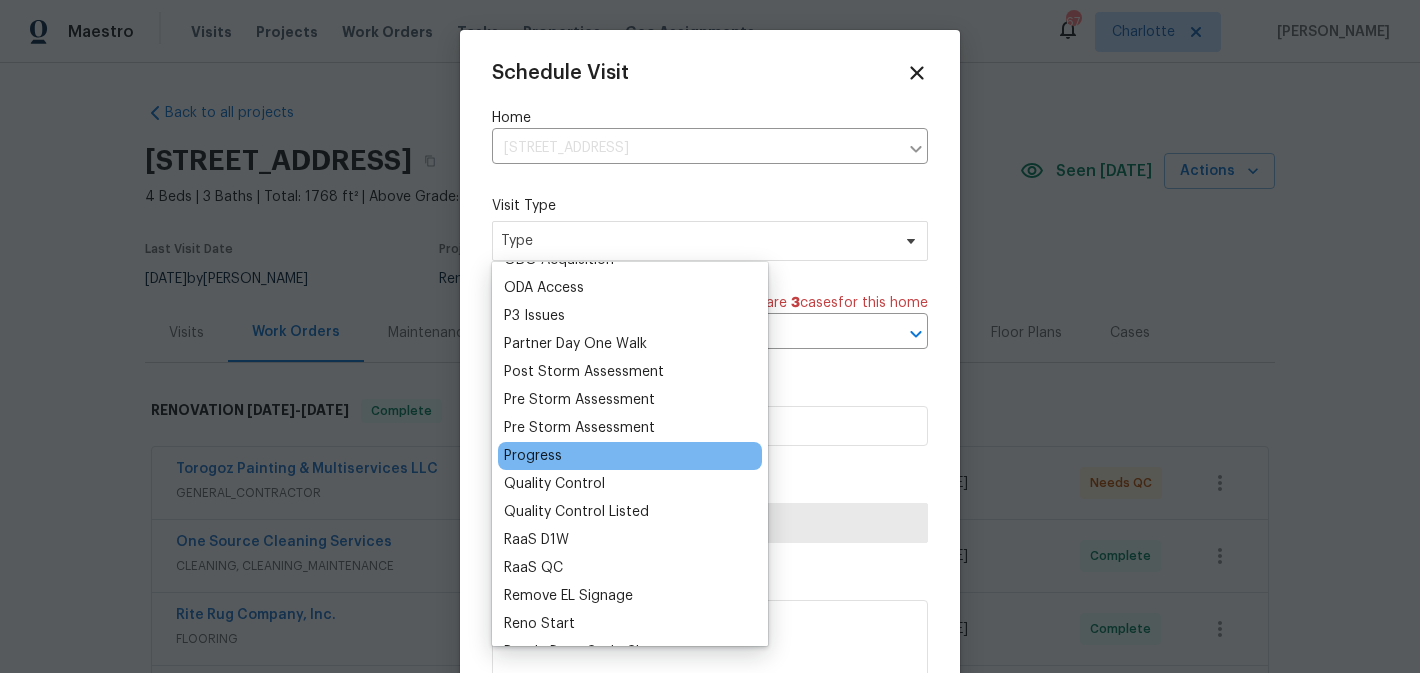 click on "Progress" at bounding box center [533, 456] 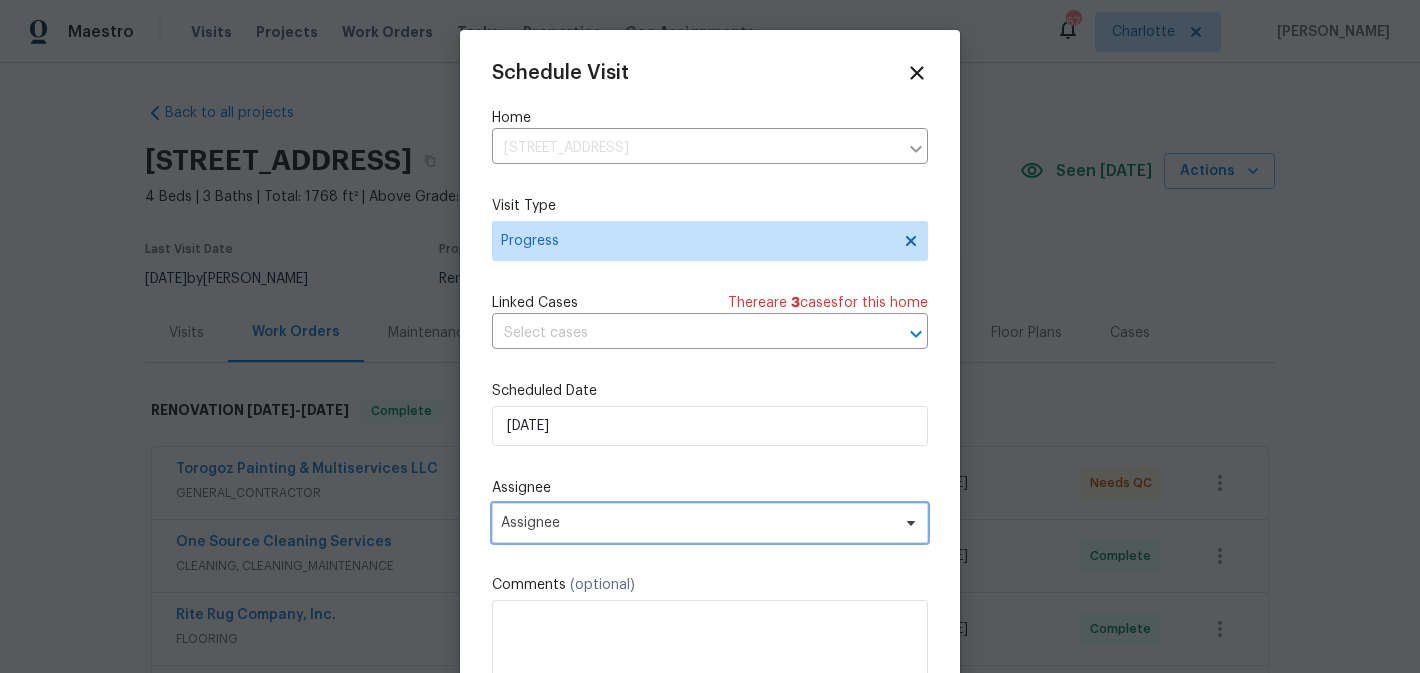 click on "Assignee" at bounding box center (697, 523) 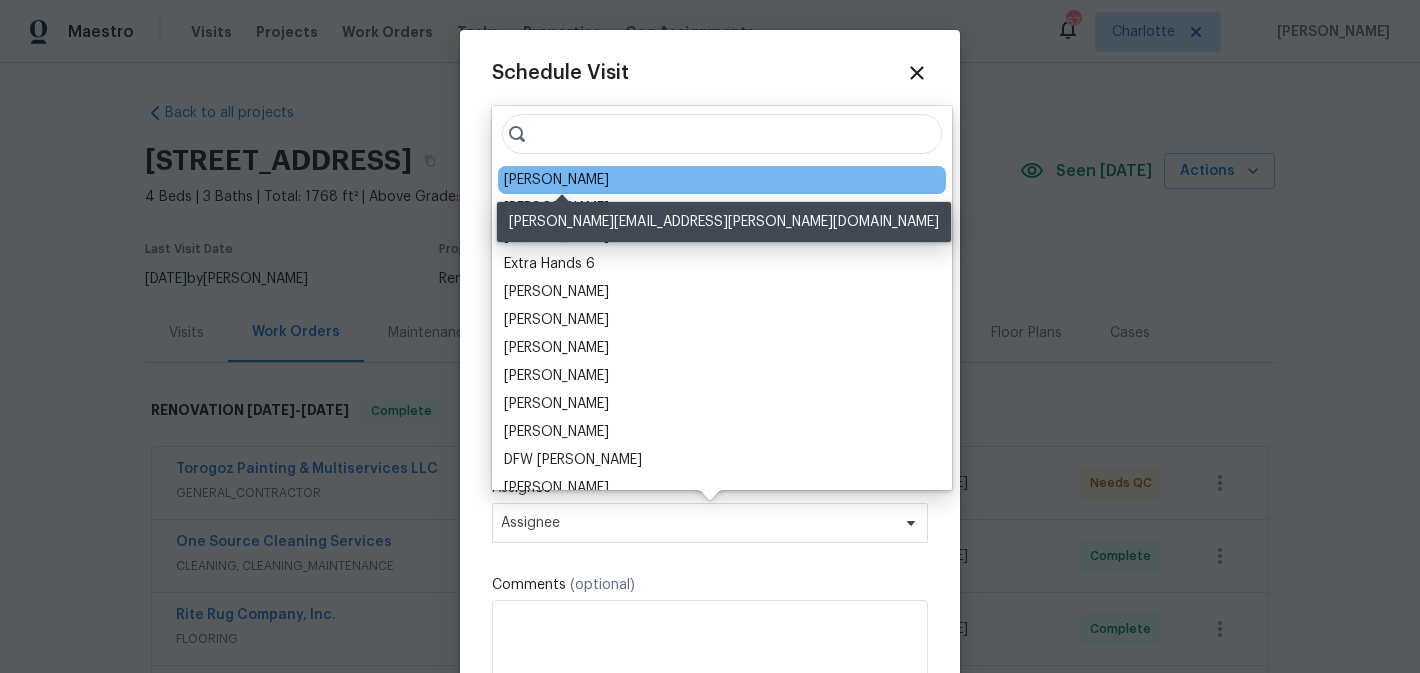 click on "[PERSON_NAME]" at bounding box center (556, 180) 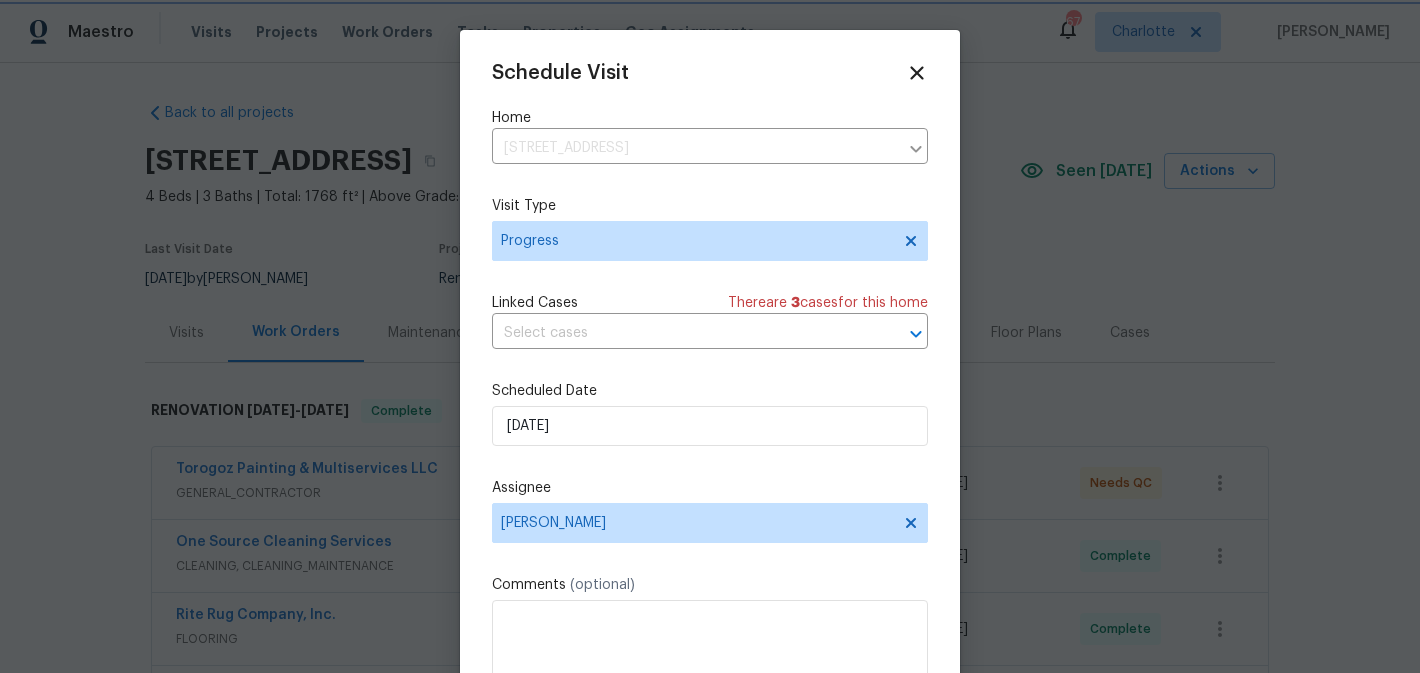 scroll, scrollTop: 36, scrollLeft: 0, axis: vertical 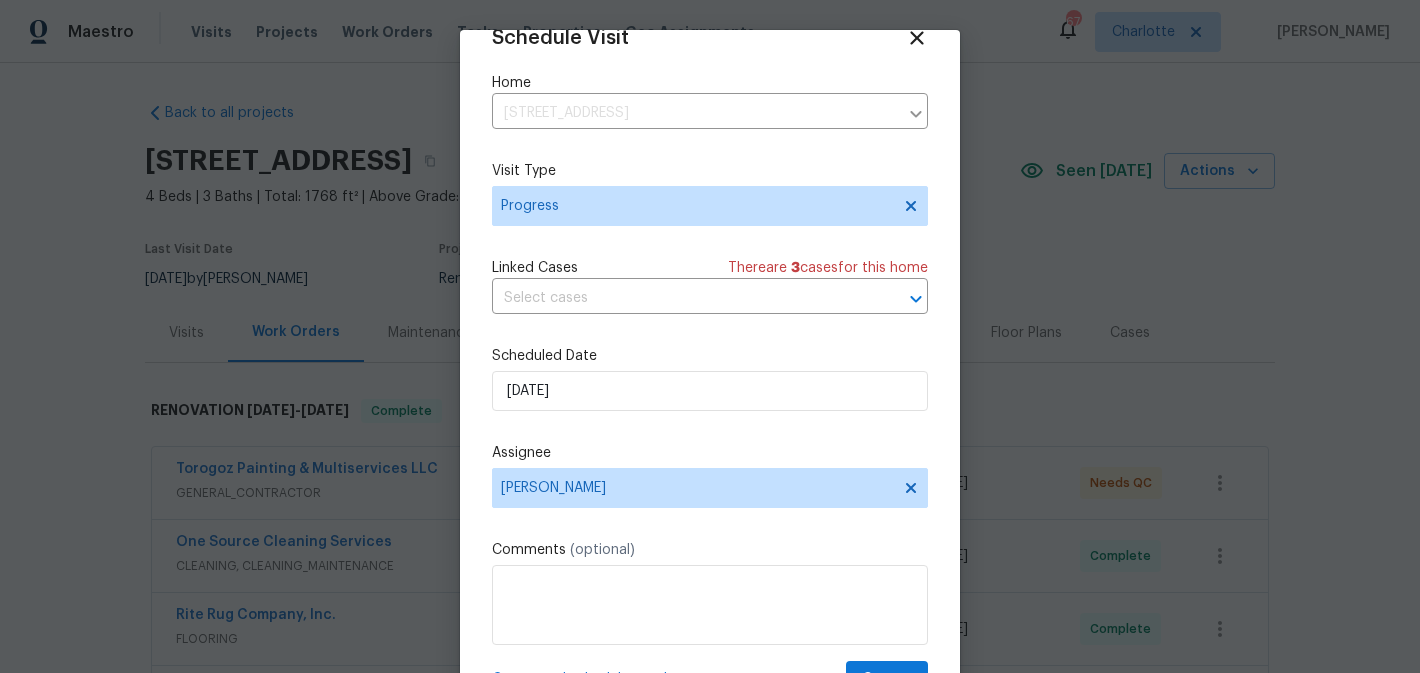 click on "Schedule Visit Home   13617 Red Wine Ct, Charlotte, NC 28273 ​ Visit Type   Progress Linked Cases There  are   3  case s  for this home   ​ Scheduled Date   7/14/2025 Assignee   Matthew Barnhart Comments   (optional) Create and schedule another Create" at bounding box center (710, 362) 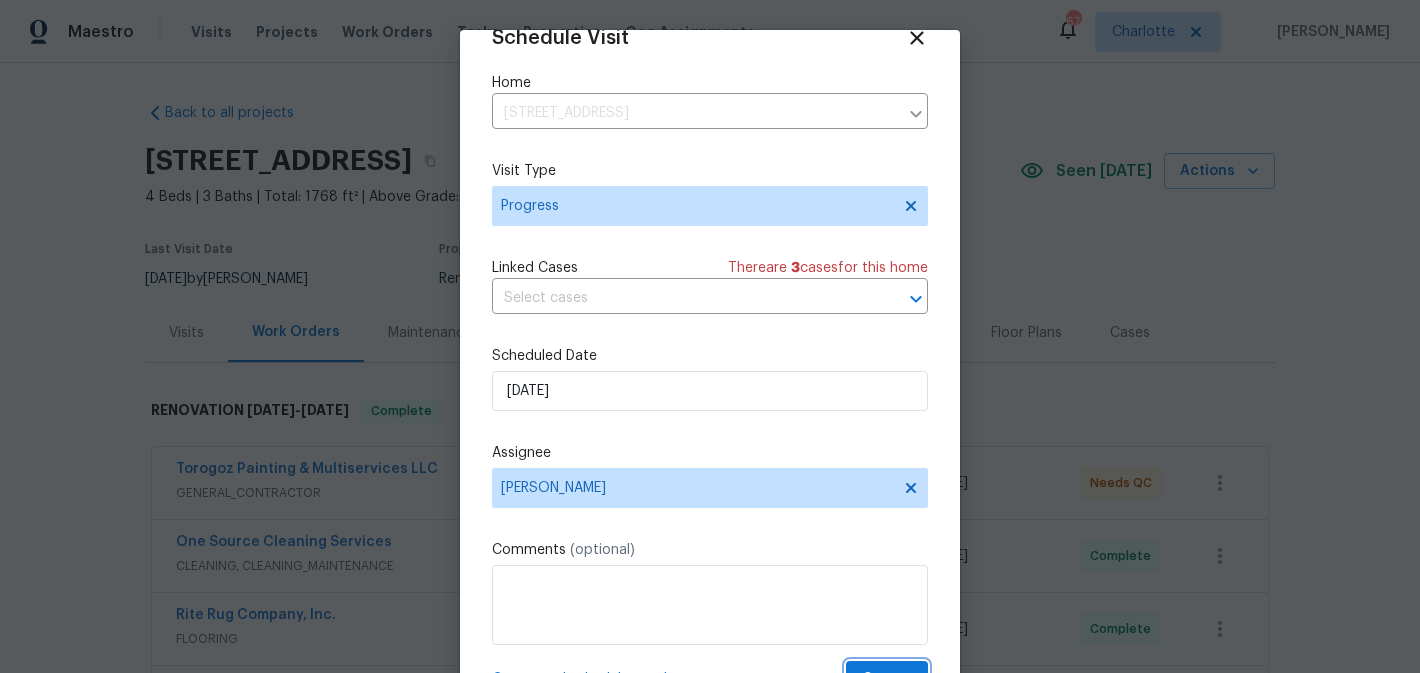 click on "Create" at bounding box center [887, 679] 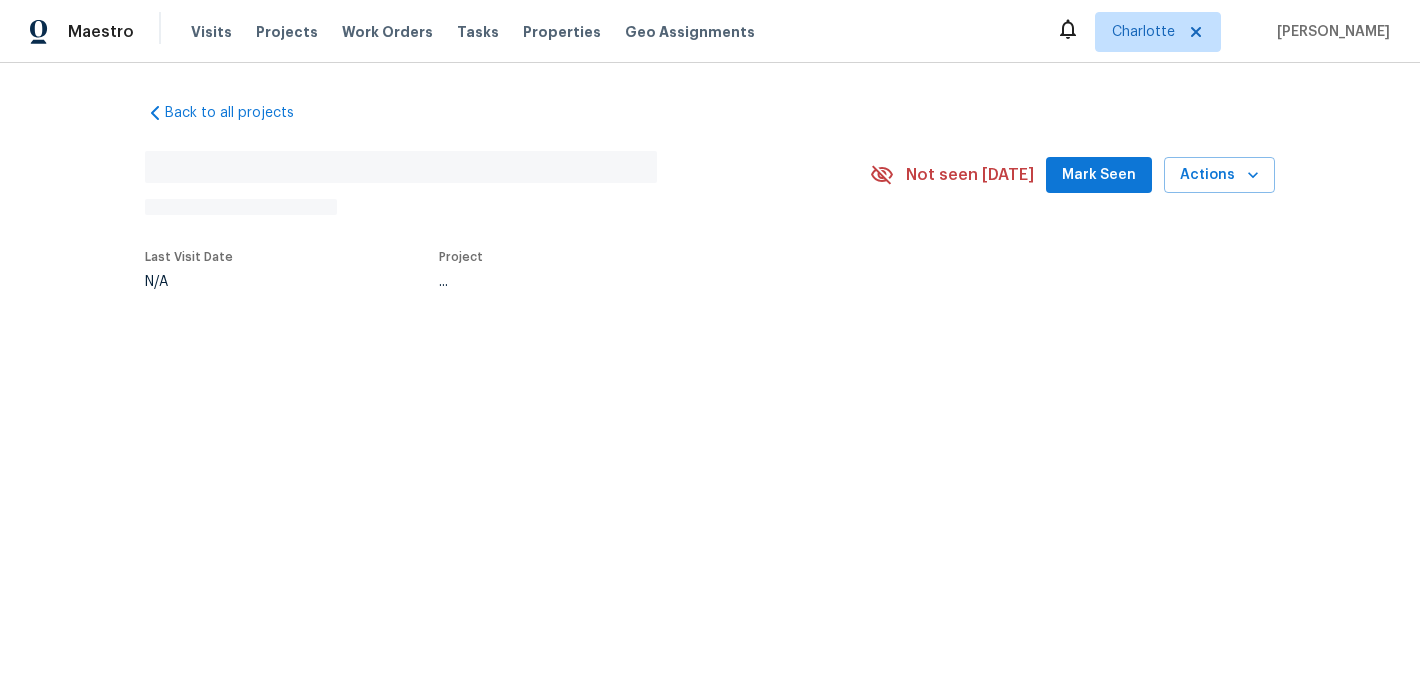 scroll, scrollTop: 0, scrollLeft: 0, axis: both 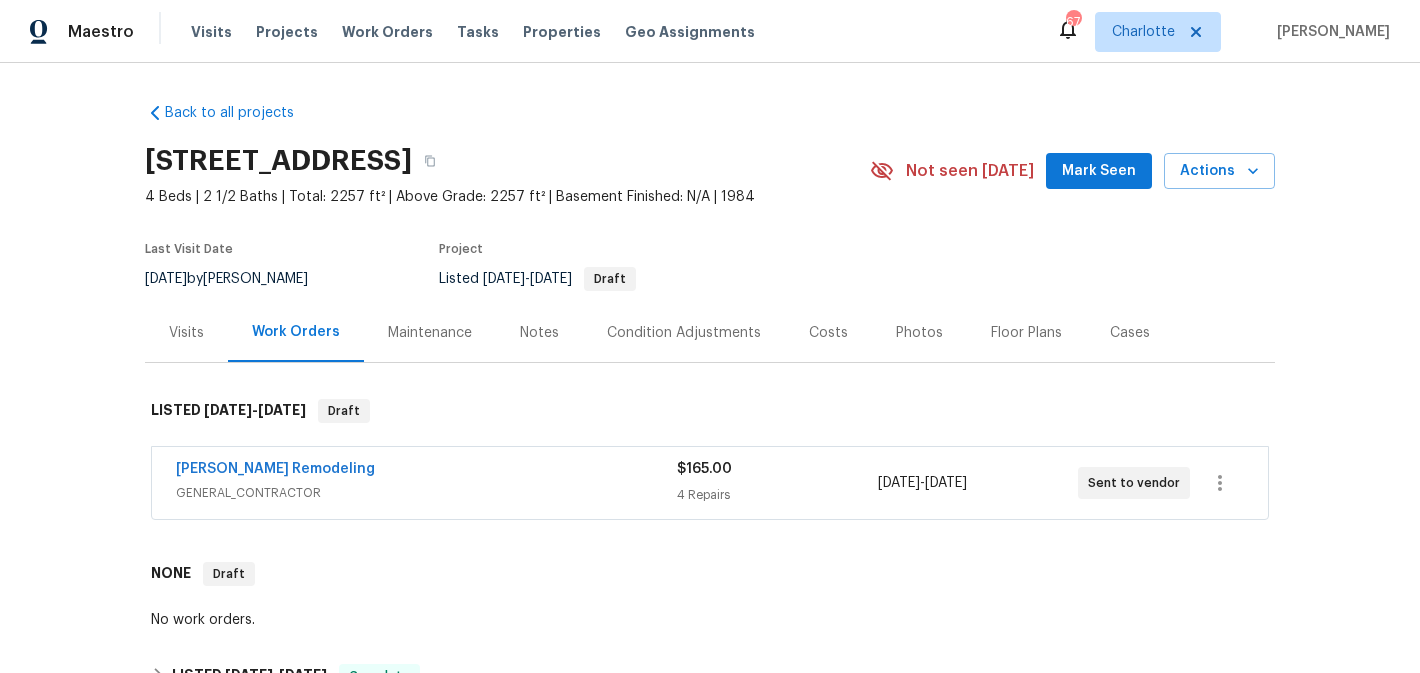 click on "Mark Seen" at bounding box center [1099, 171] 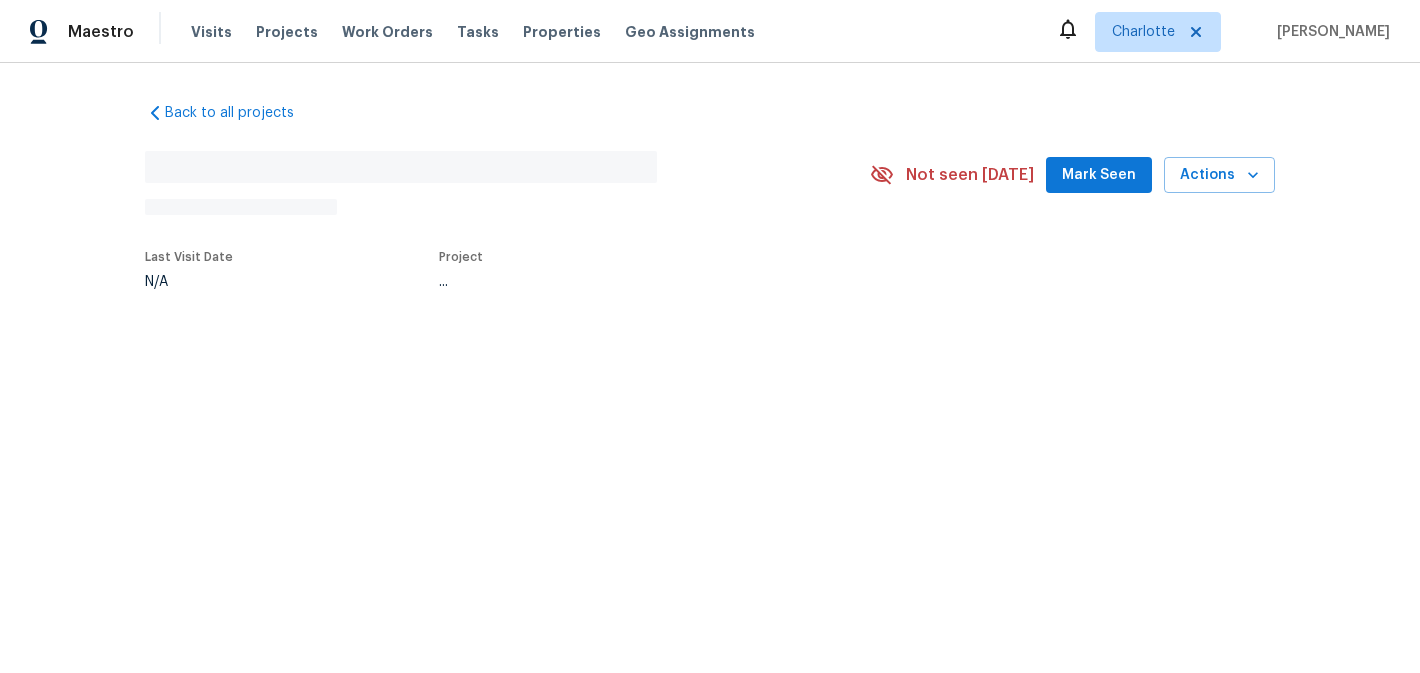 scroll, scrollTop: 0, scrollLeft: 0, axis: both 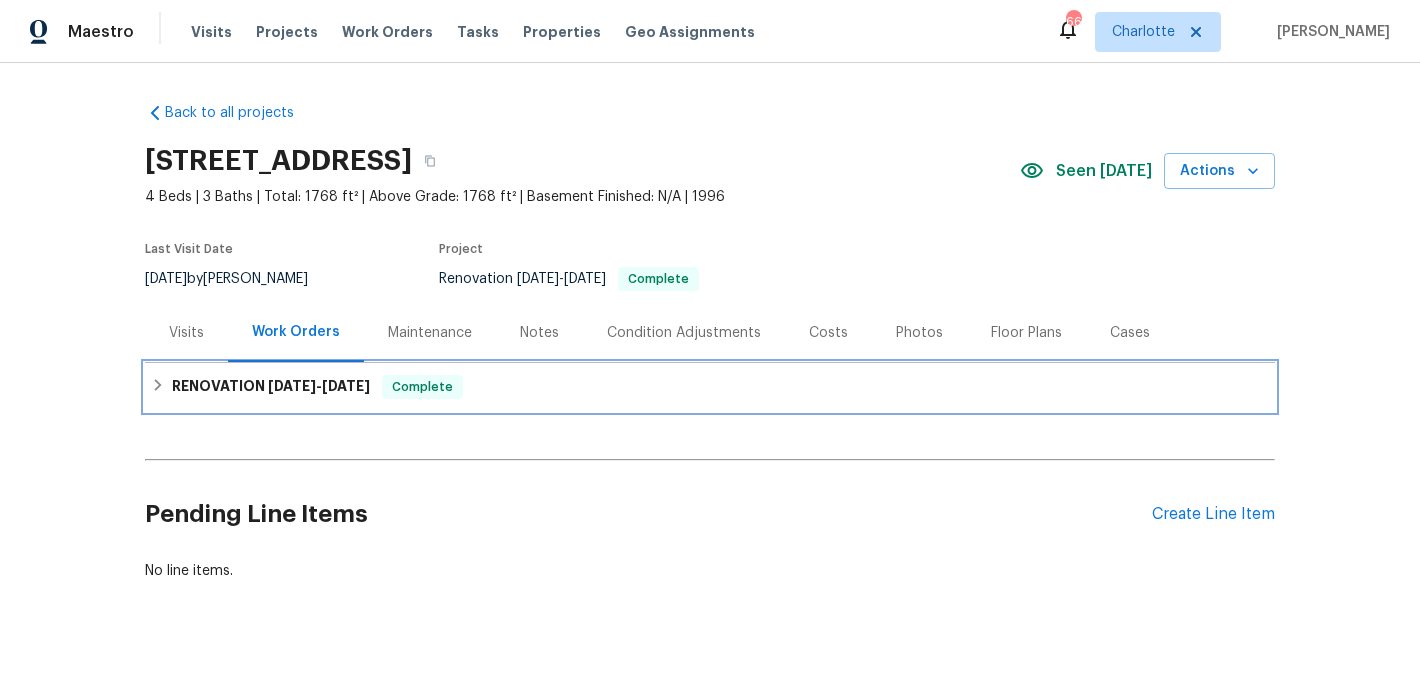 click on "RENOVATION   7/1/25  -  7/16/25" at bounding box center [271, 387] 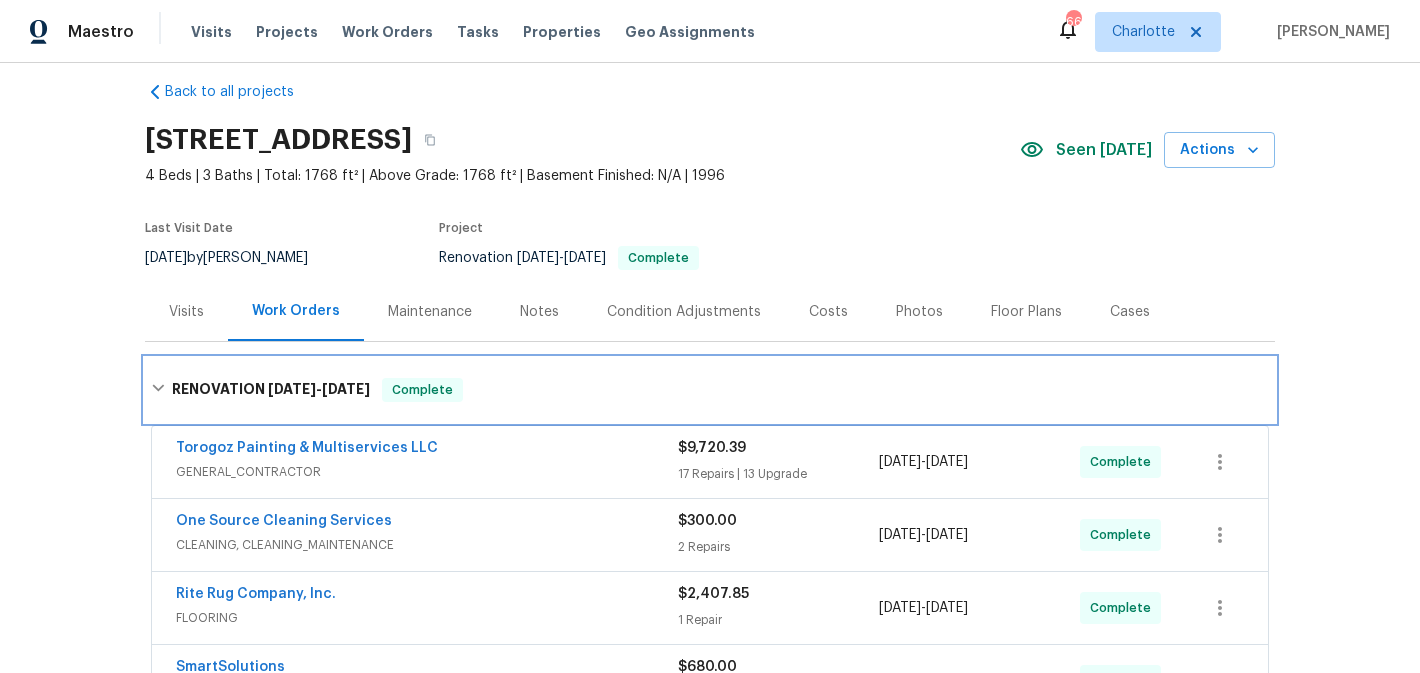 scroll, scrollTop: 9, scrollLeft: 0, axis: vertical 